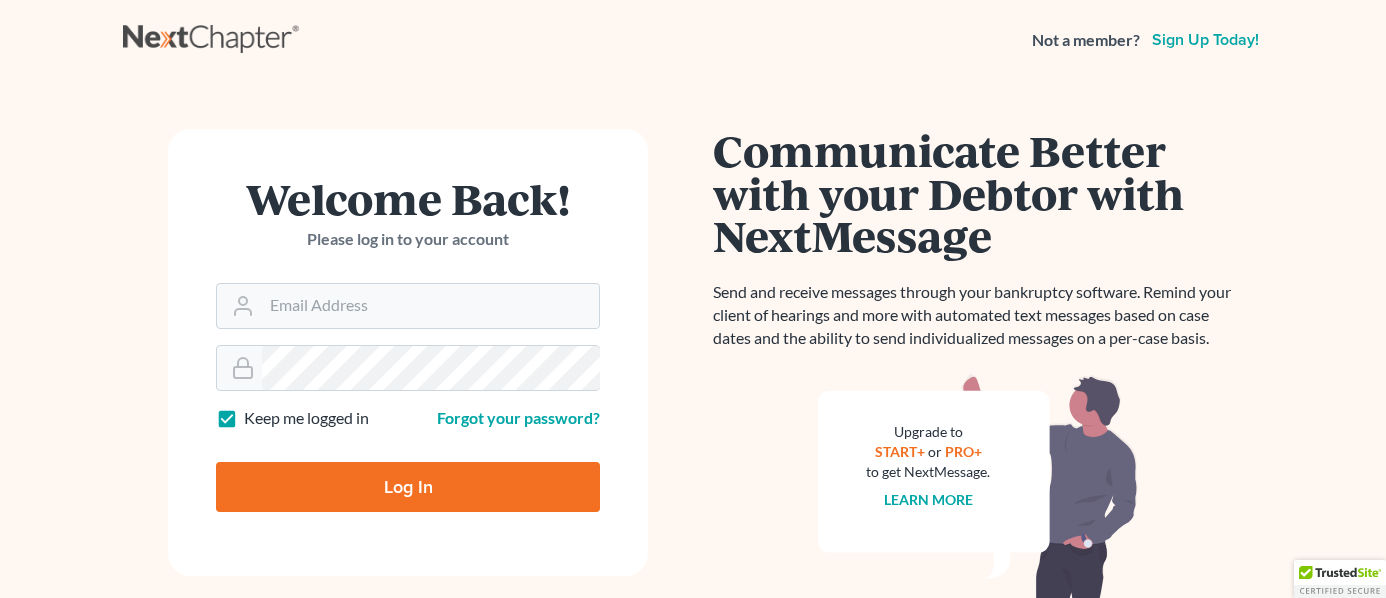 scroll, scrollTop: 0, scrollLeft: 0, axis: both 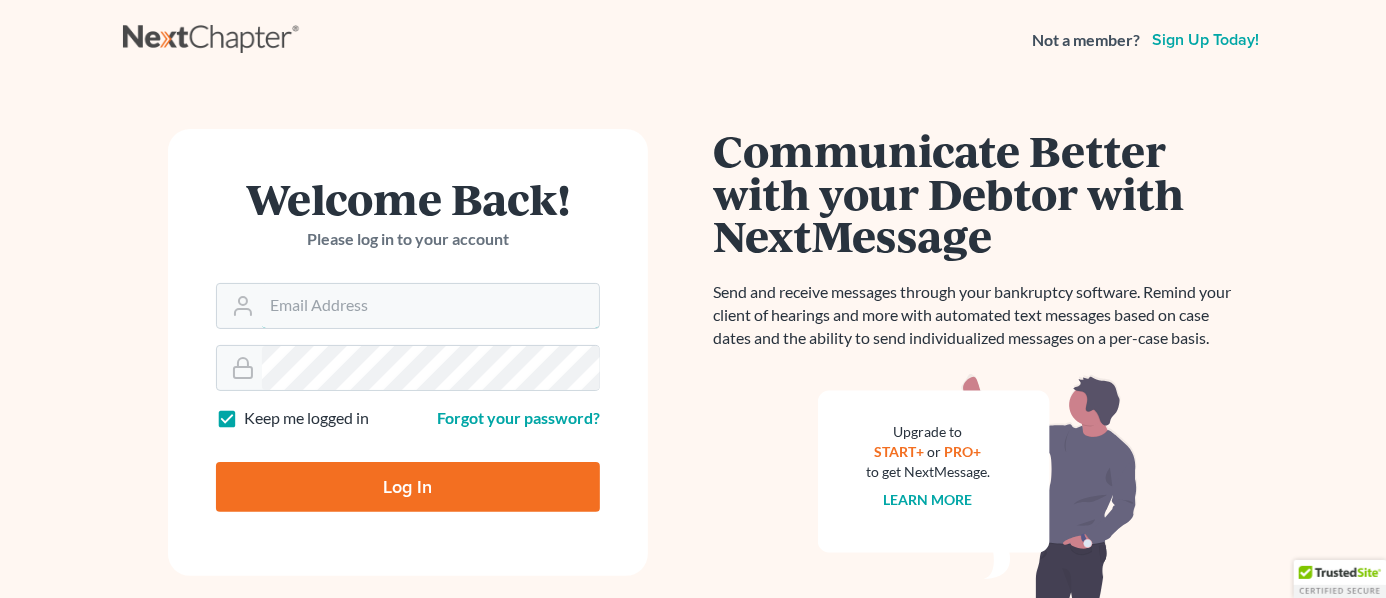 type on "LHOLDER@LNHPC.COM" 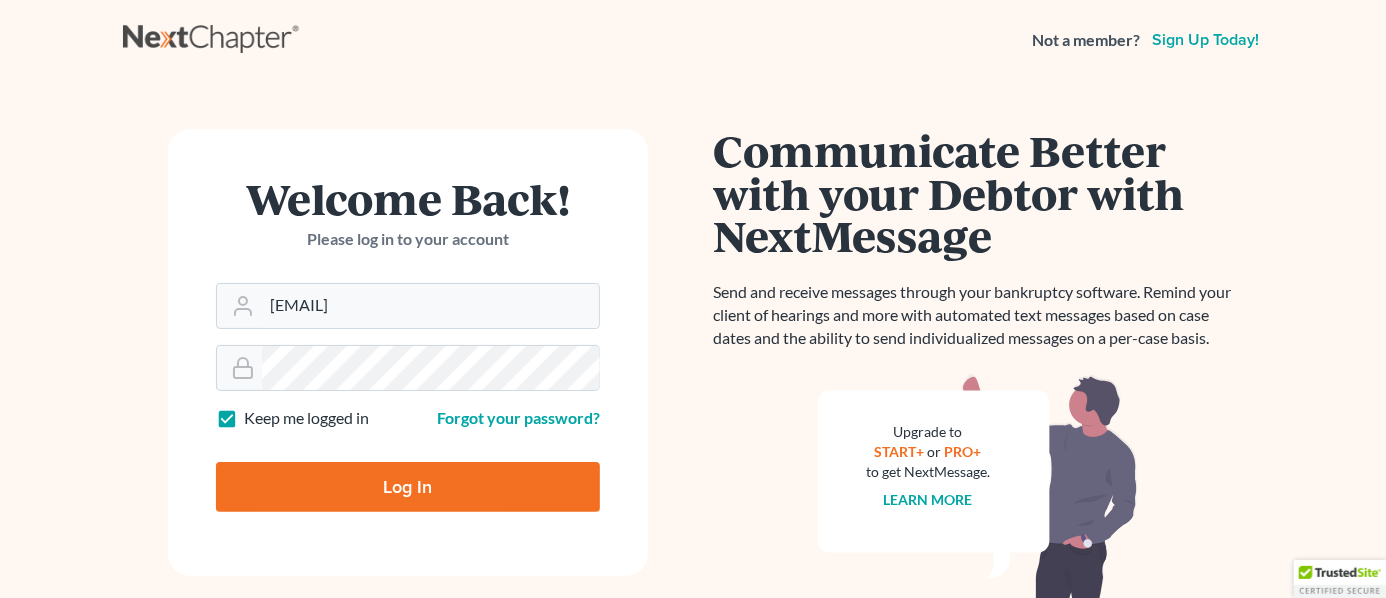 click on "Log In" at bounding box center [408, 487] 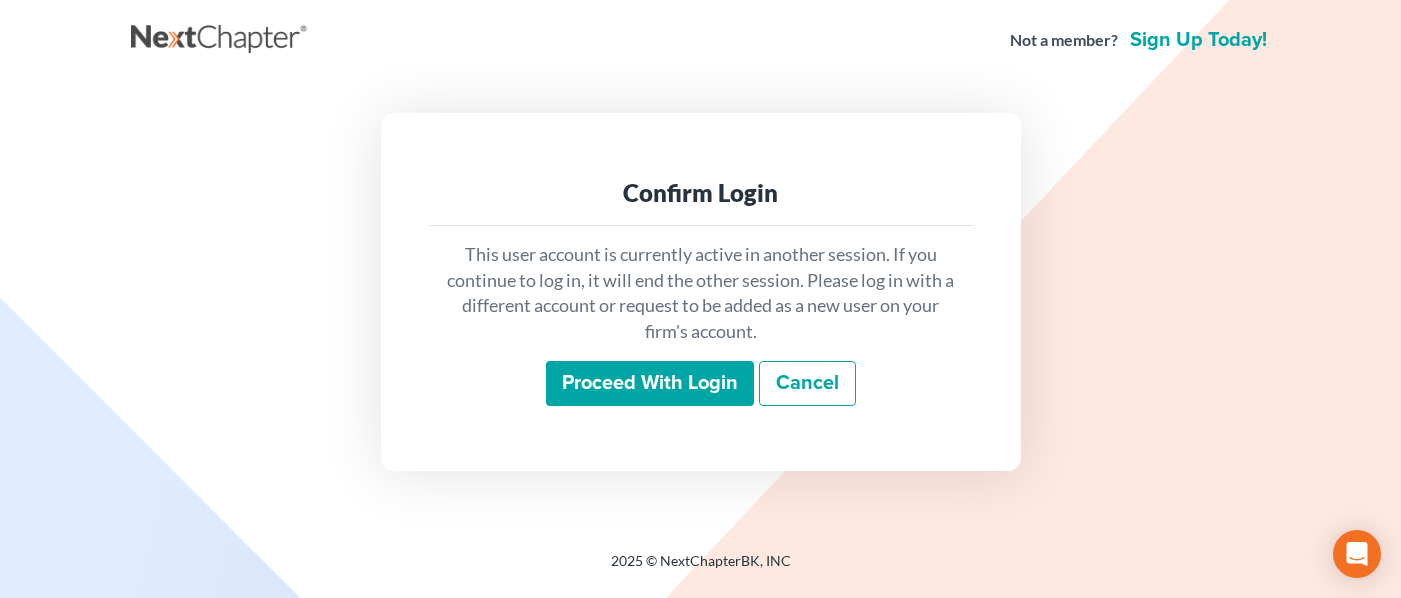 scroll, scrollTop: 0, scrollLeft: 0, axis: both 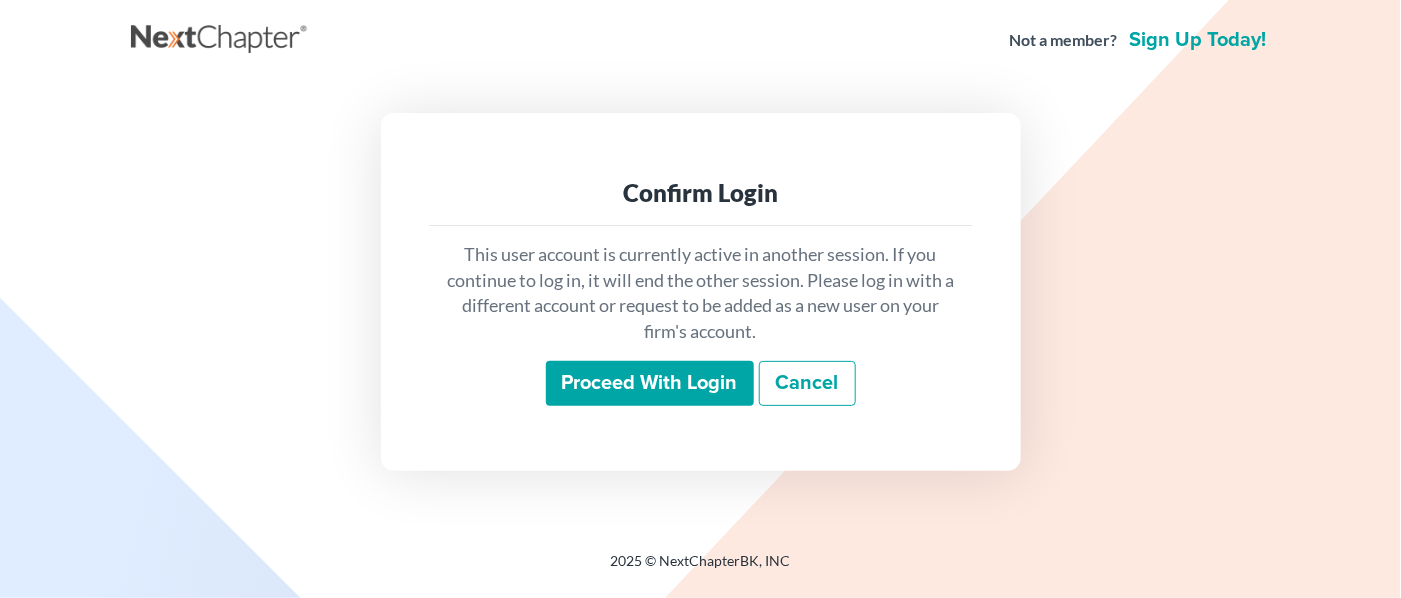 click on "Proceed with login" at bounding box center (650, 384) 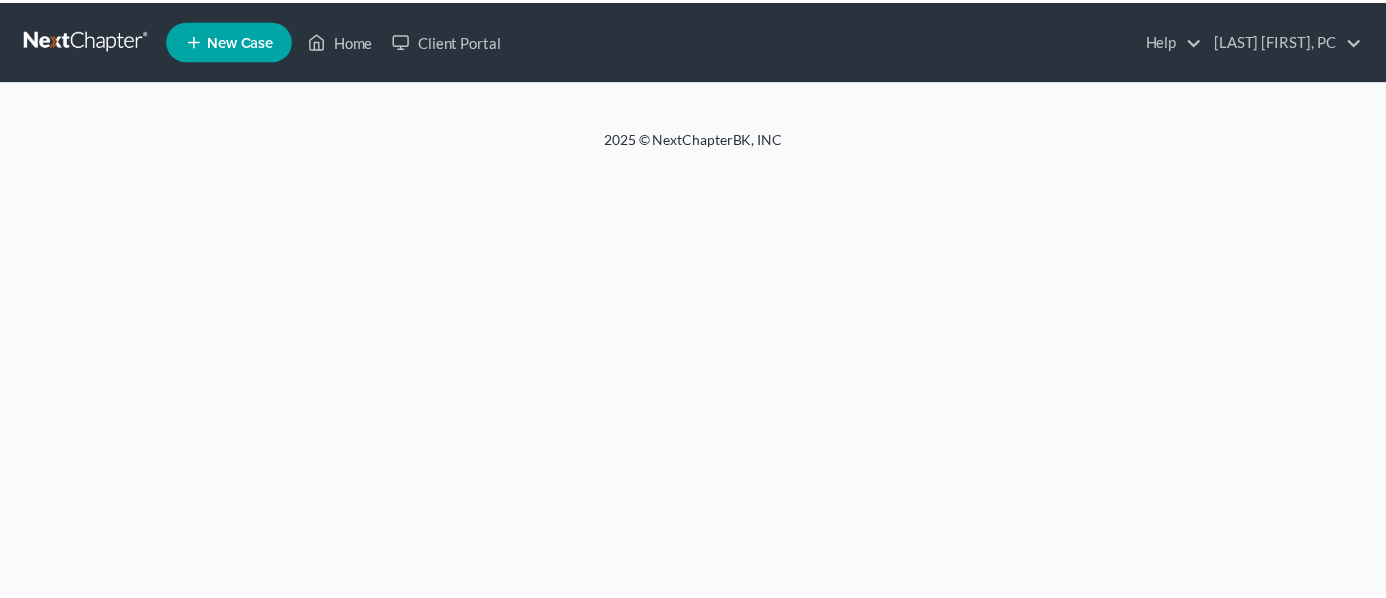 scroll, scrollTop: 0, scrollLeft: 0, axis: both 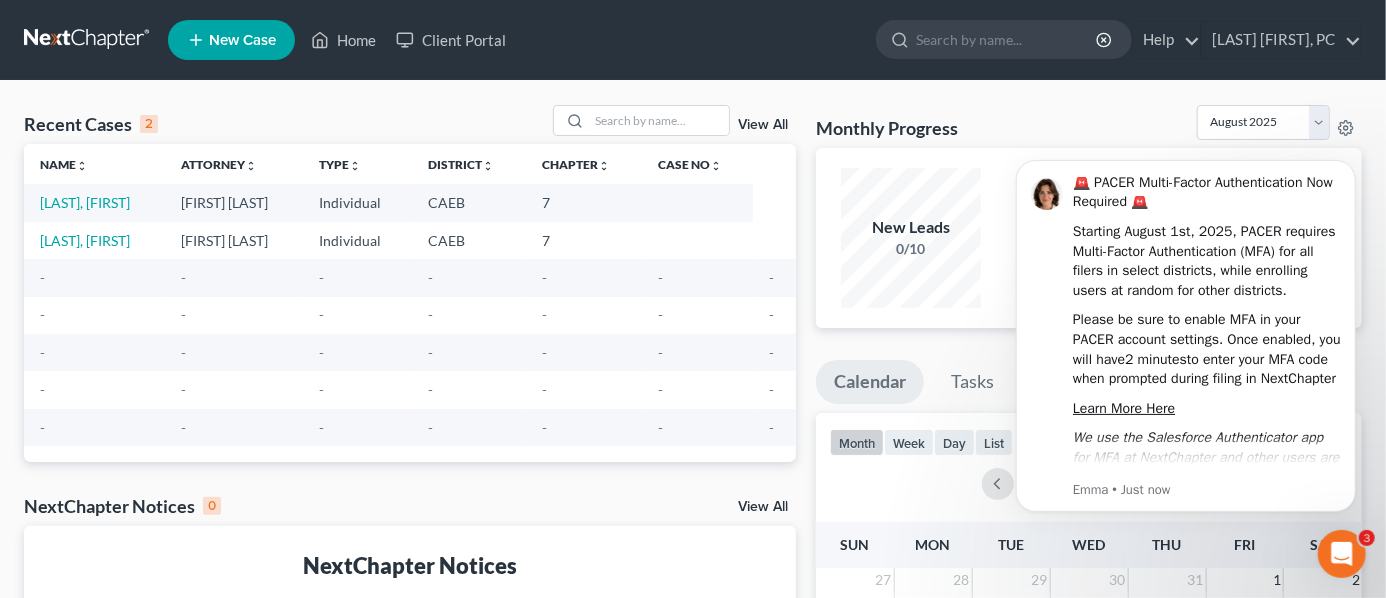 click on "New Case" at bounding box center [242, 40] 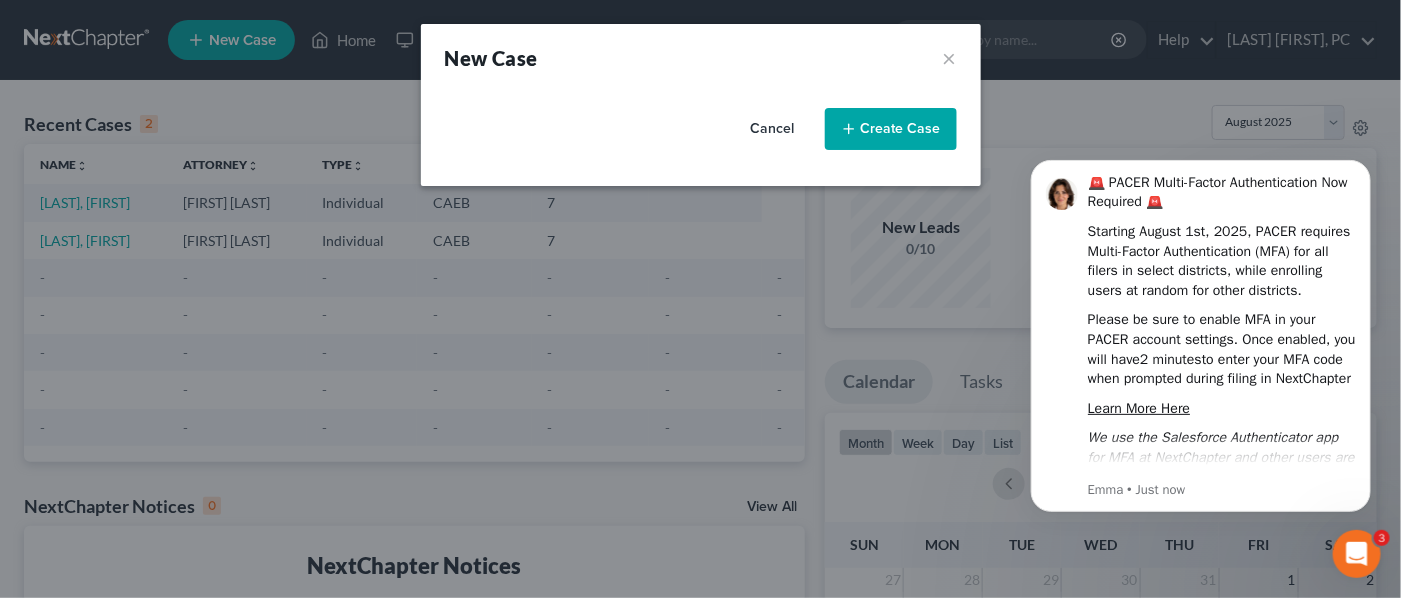 select on "8" 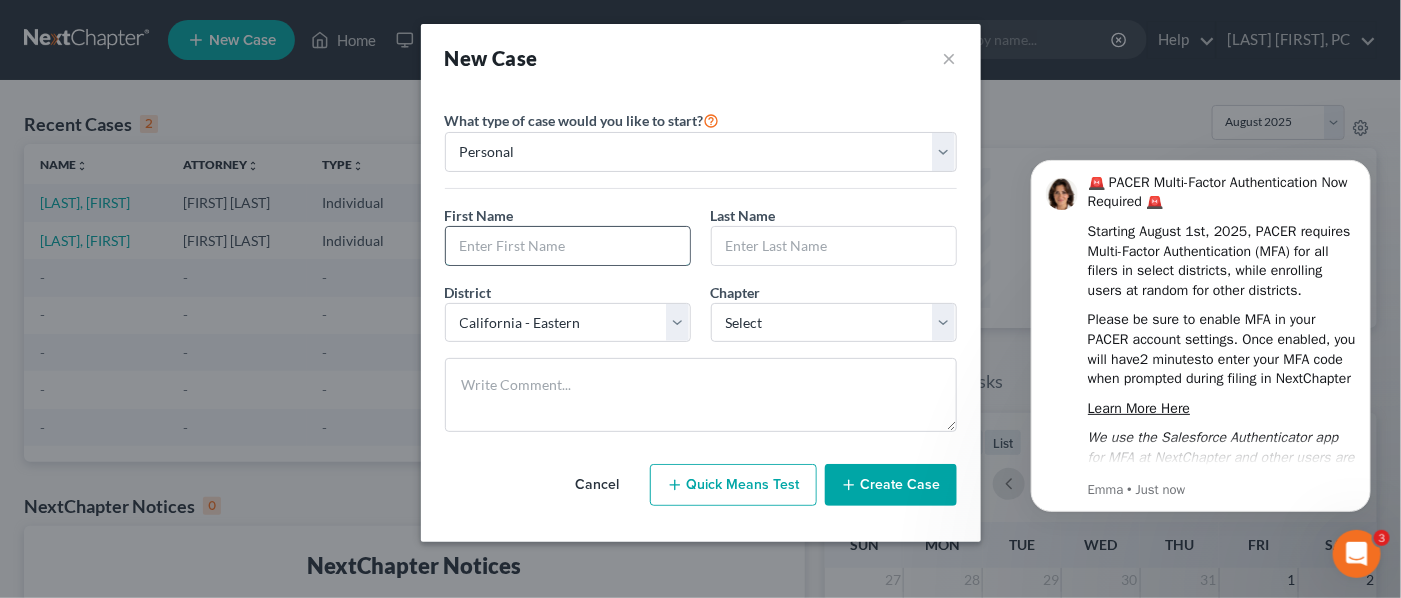 click at bounding box center (568, 246) 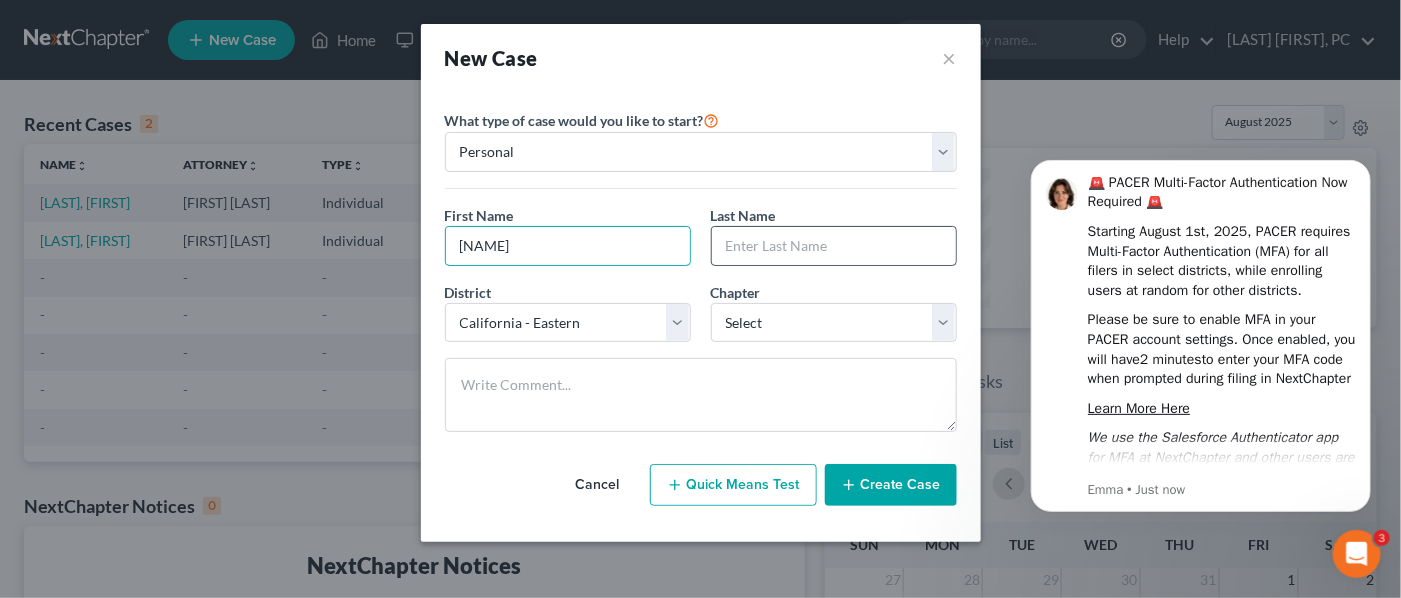 type on "[NAME]" 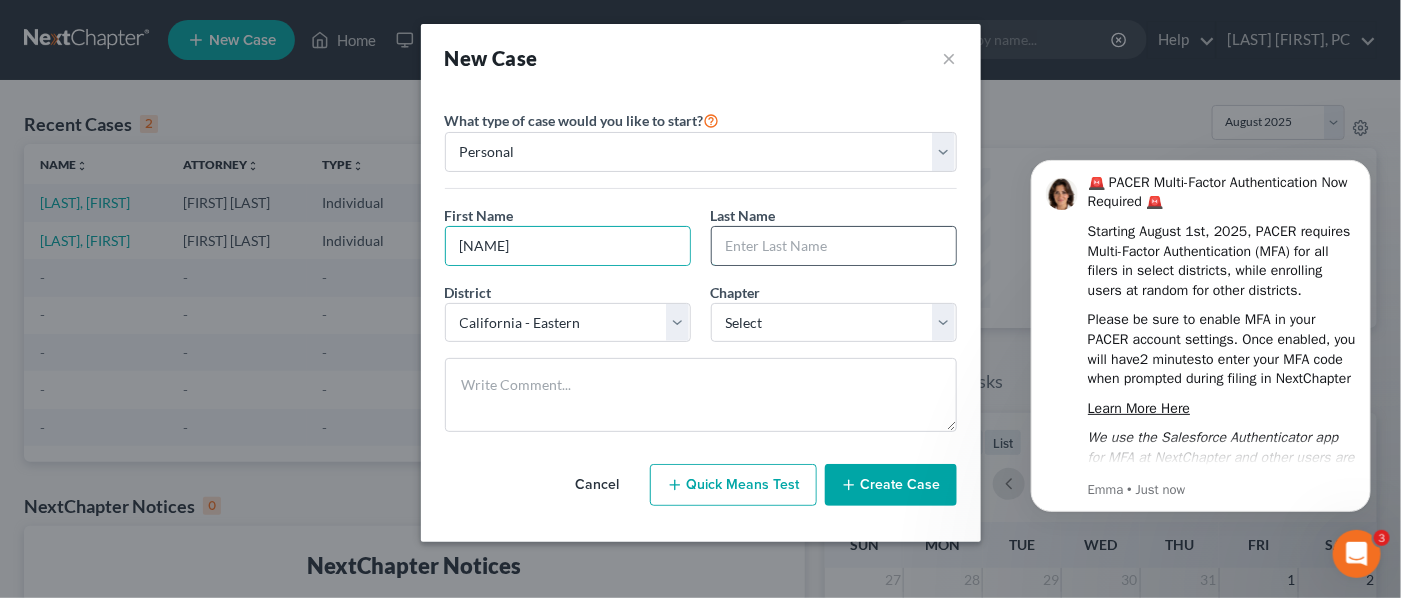 click at bounding box center (834, 246) 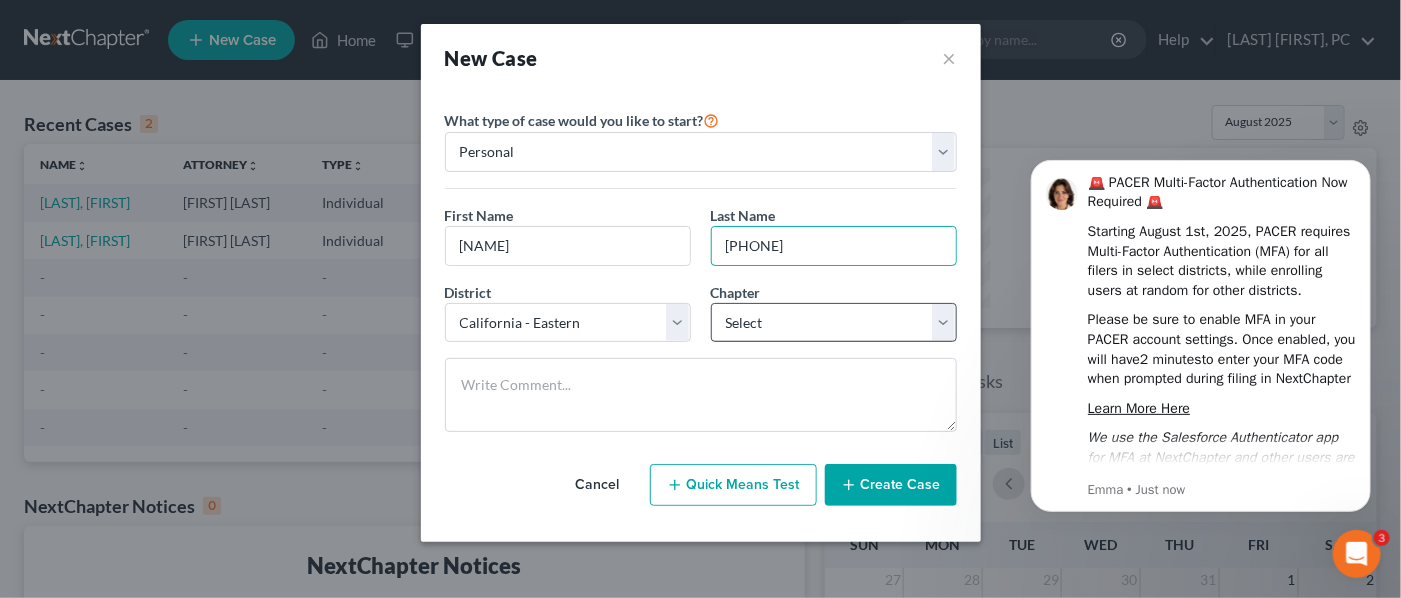 type on "661-301-0602" 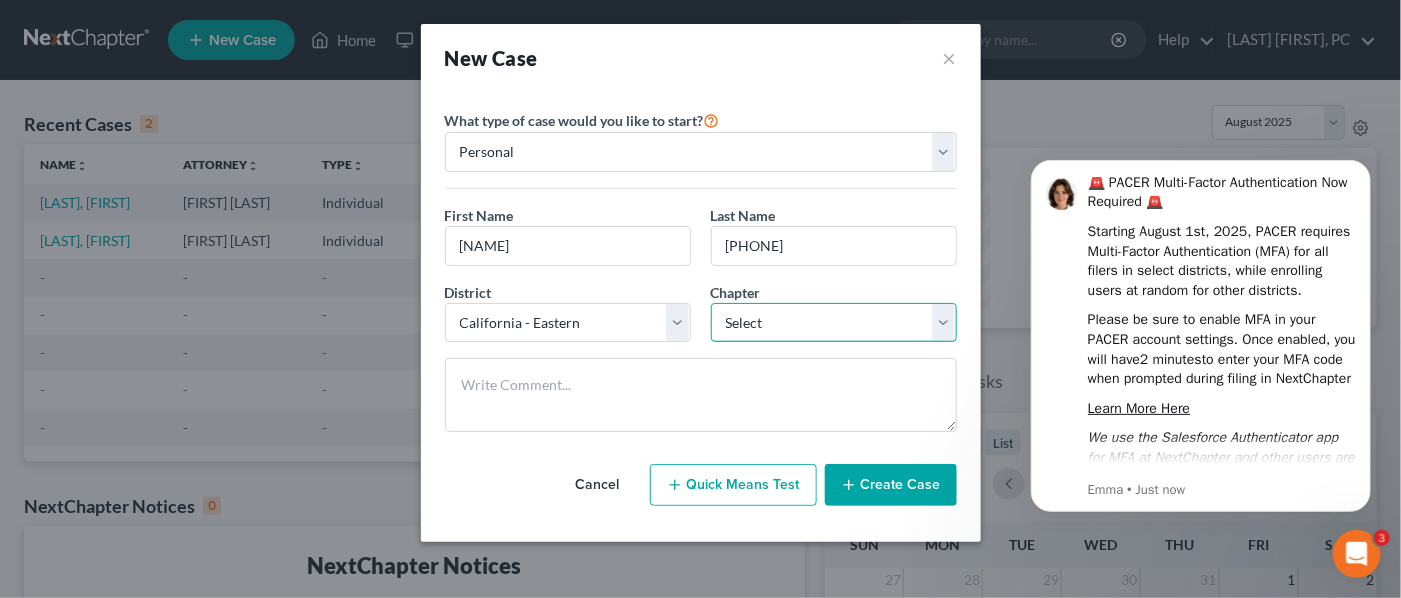 click on "Select 7 11 12 13" at bounding box center (834, 323) 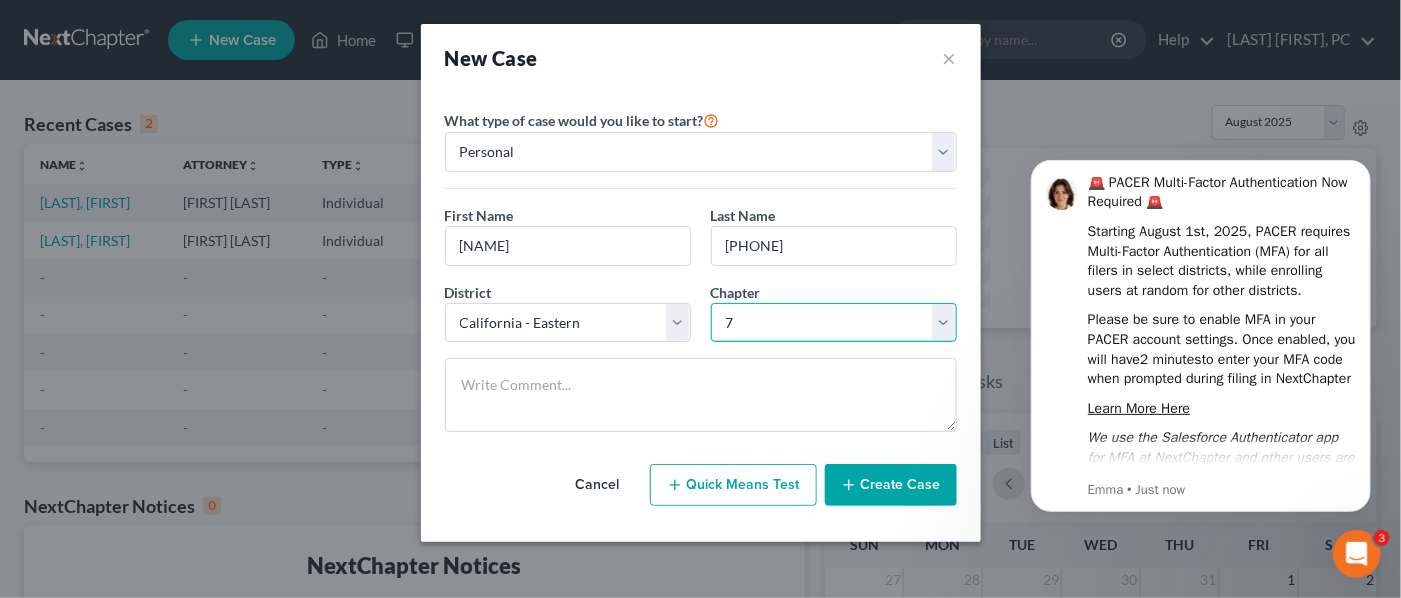 click on "Select 7 11 12 13" at bounding box center [834, 323] 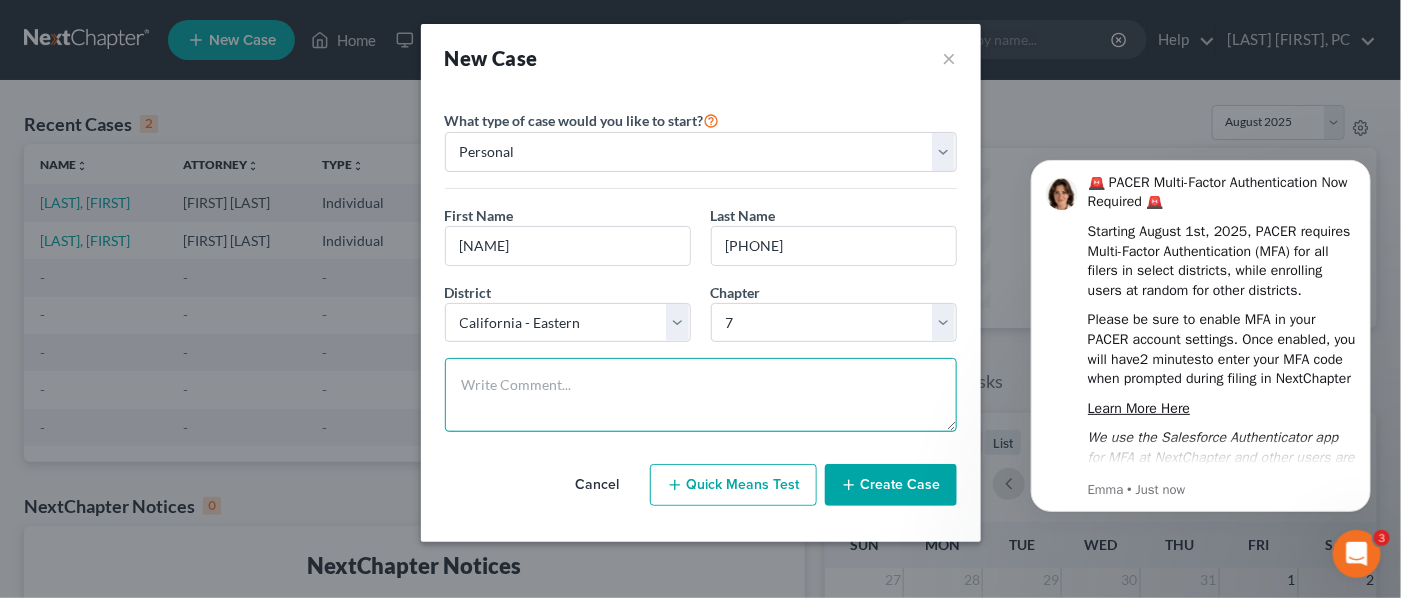 click at bounding box center [701, 395] 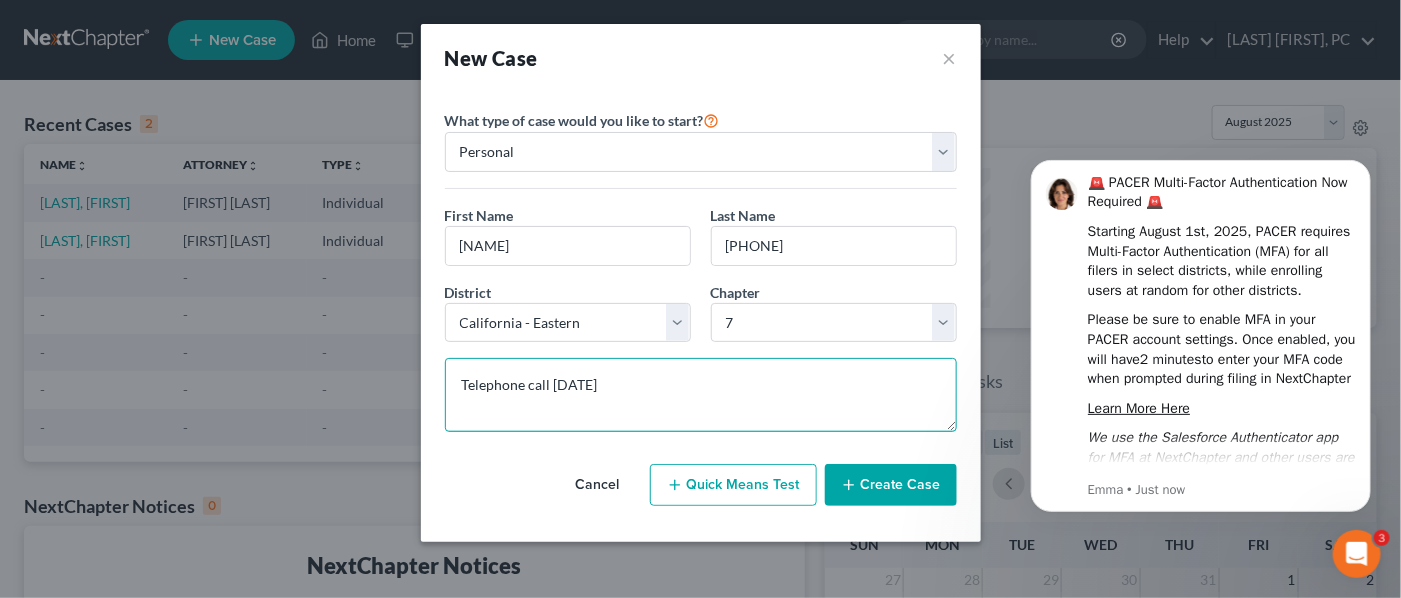 type on "Telephone call 8/5/2025" 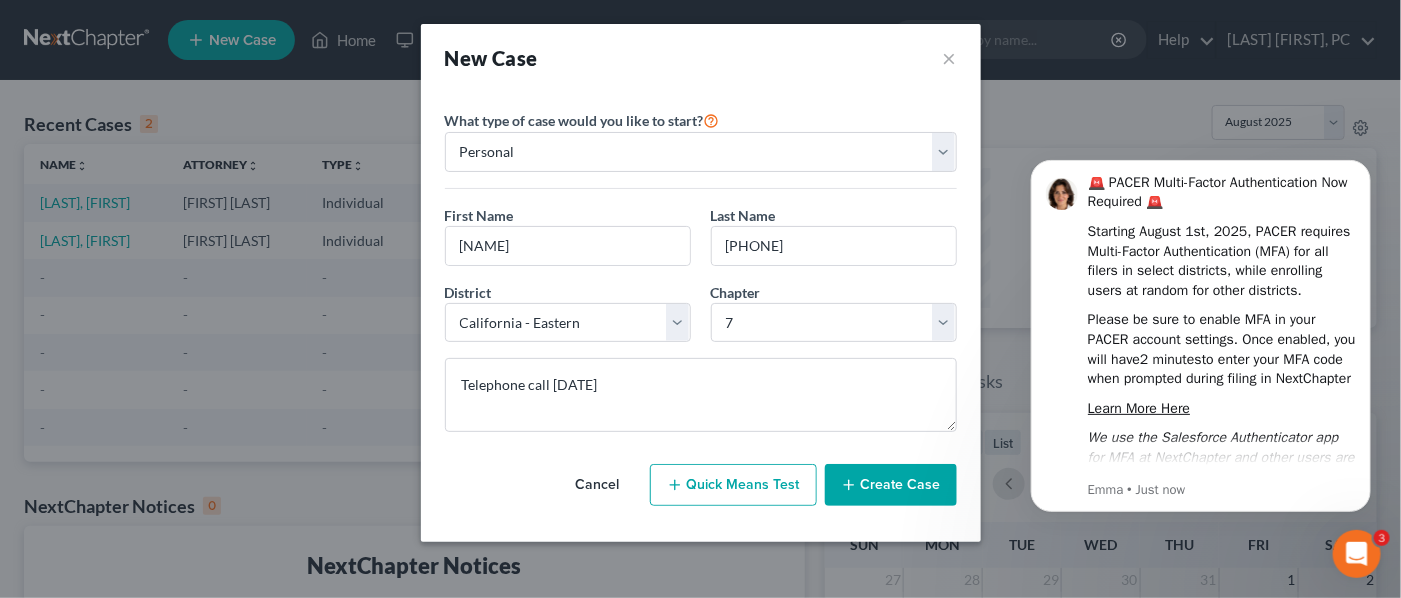 click on "Create Case" at bounding box center (891, 485) 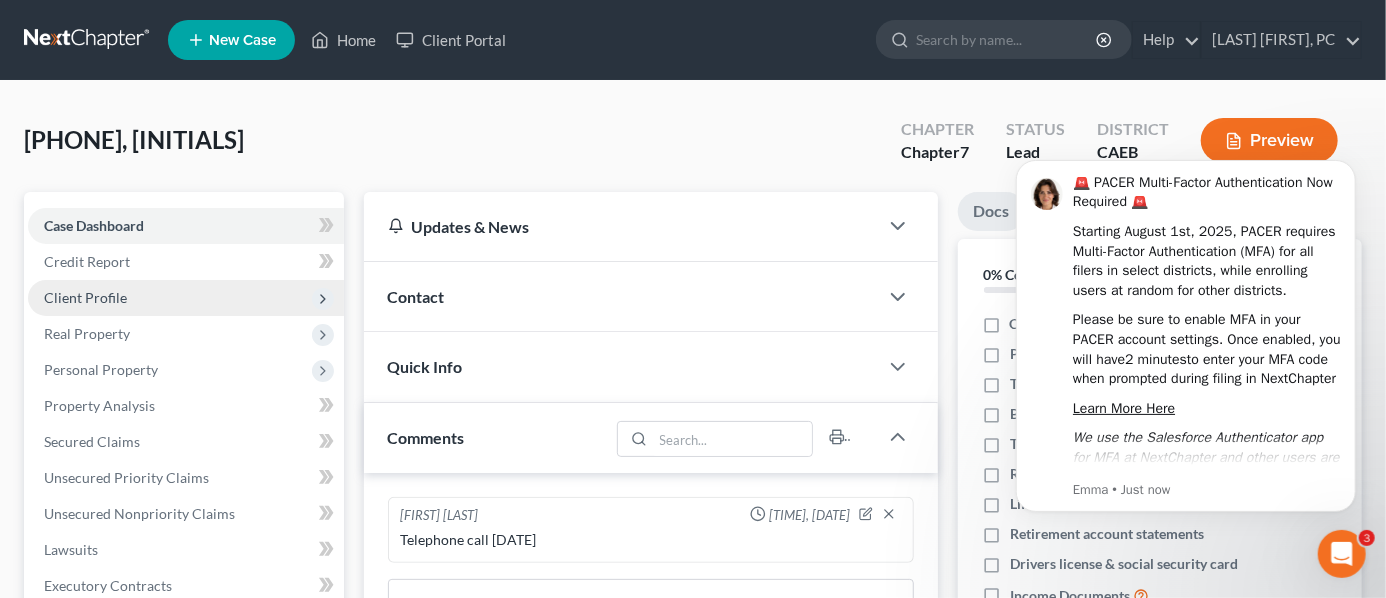 click on "Client Profile" at bounding box center (186, 298) 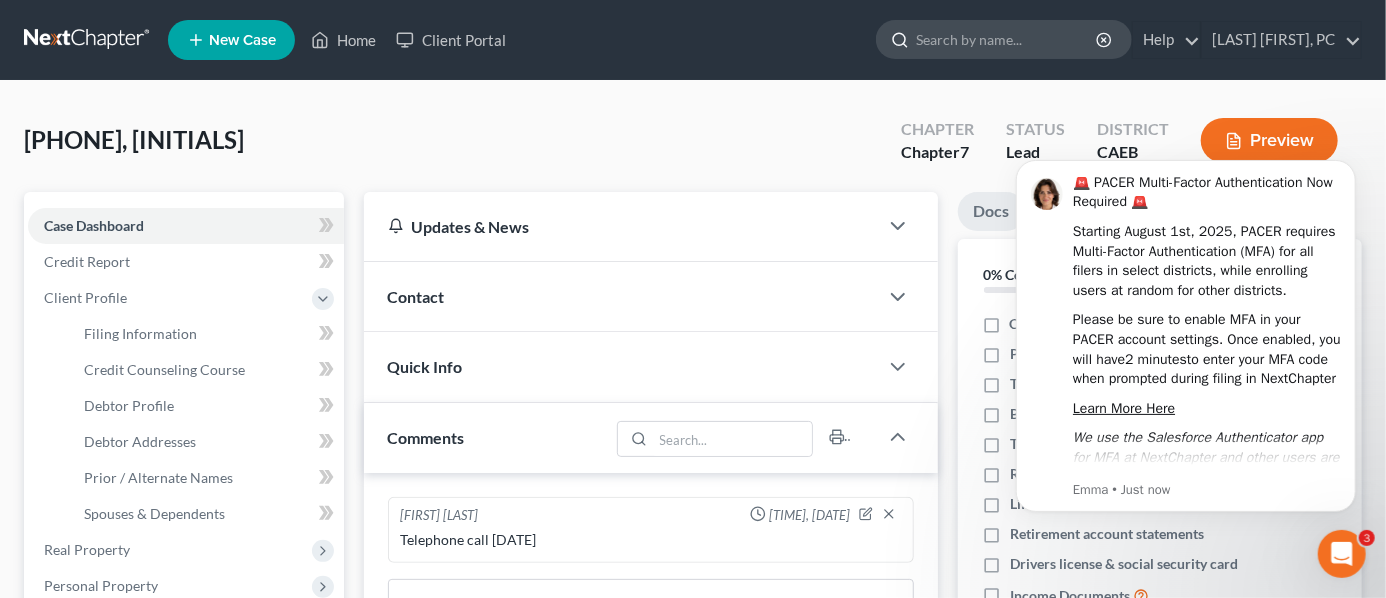 click at bounding box center [1007, 39] 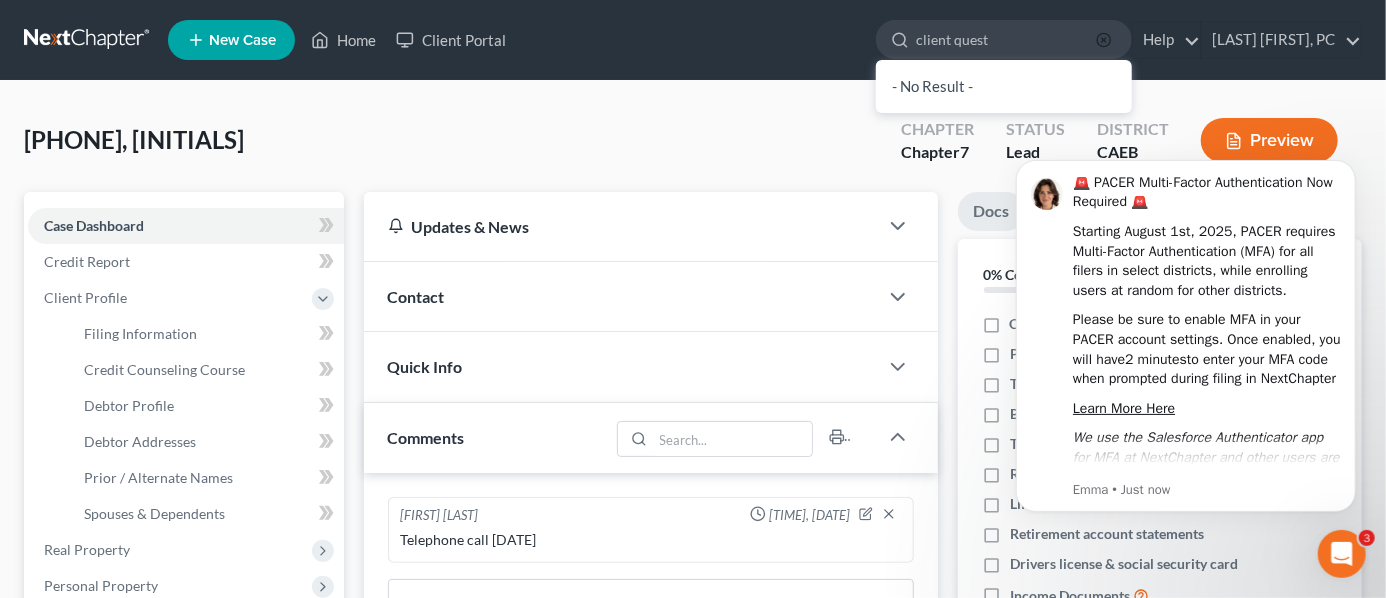 type on "client quest" 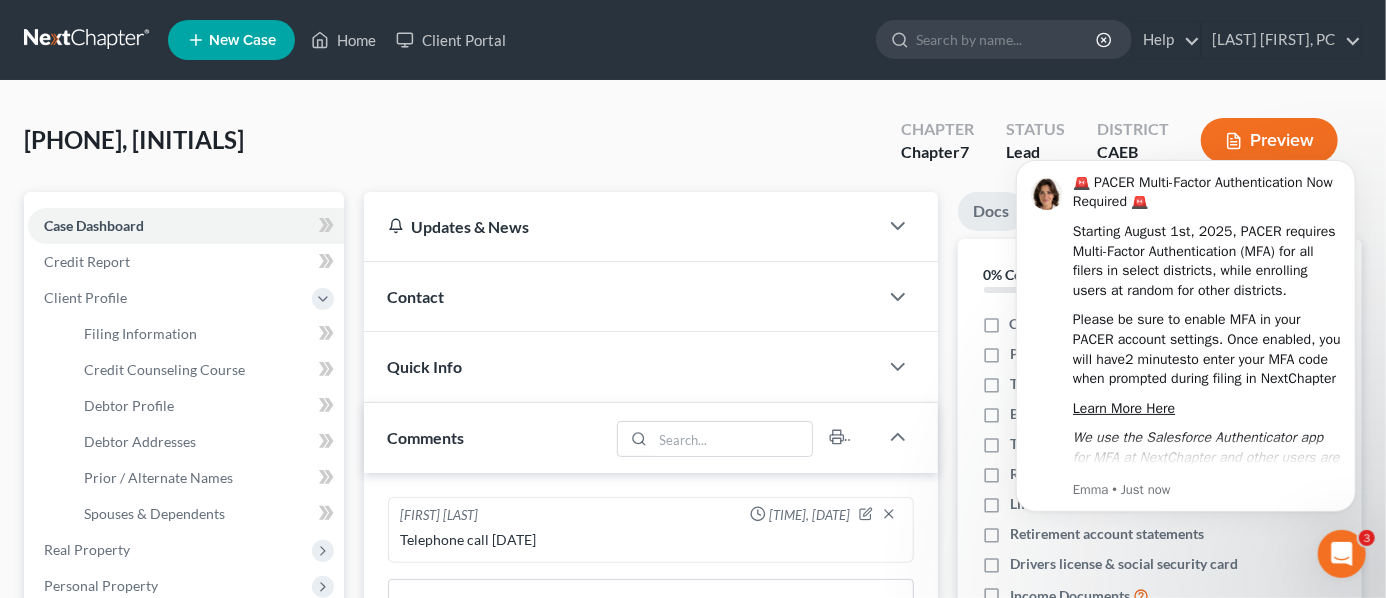 click on "661-301-0602, KRRNBAK Upgraded Chapter Chapter  7 Status Lead District CAEB Preview" at bounding box center [693, 148] 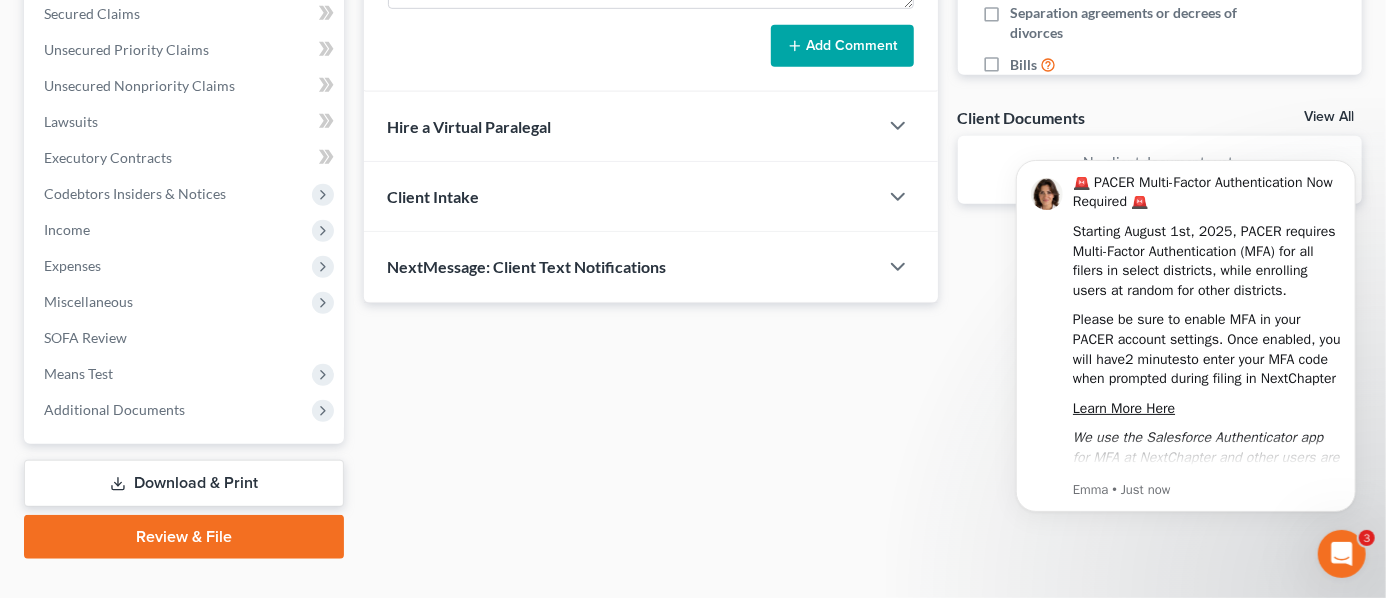 scroll, scrollTop: 678, scrollLeft: 0, axis: vertical 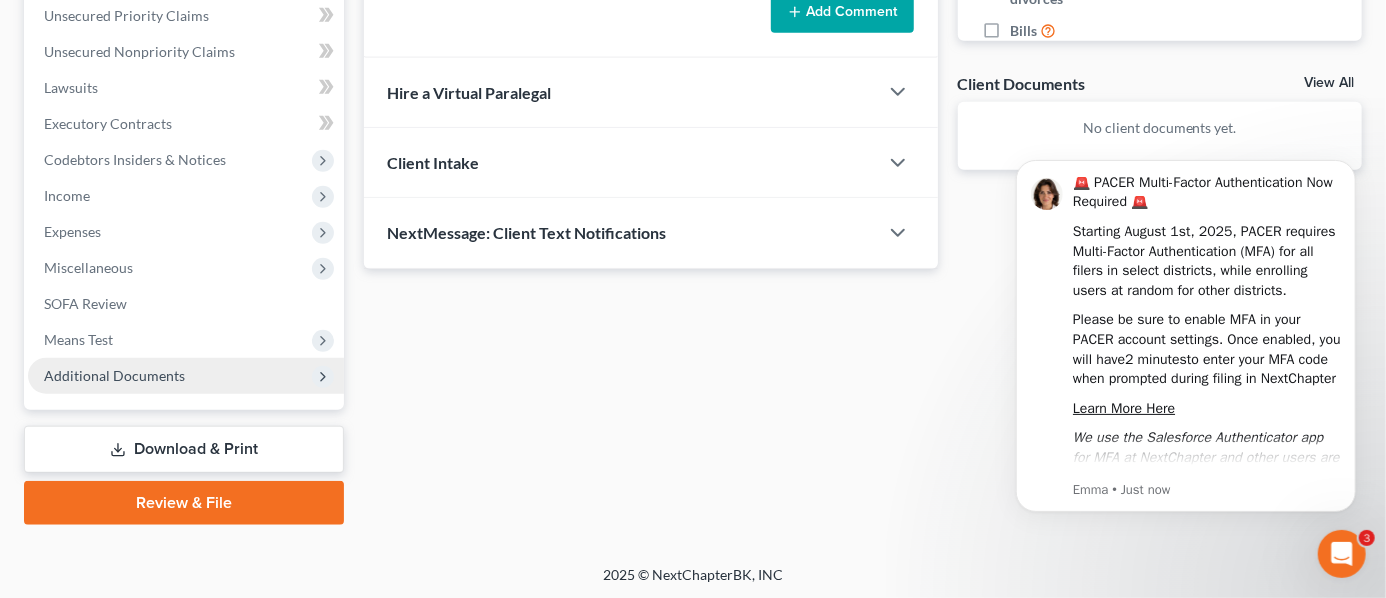 click 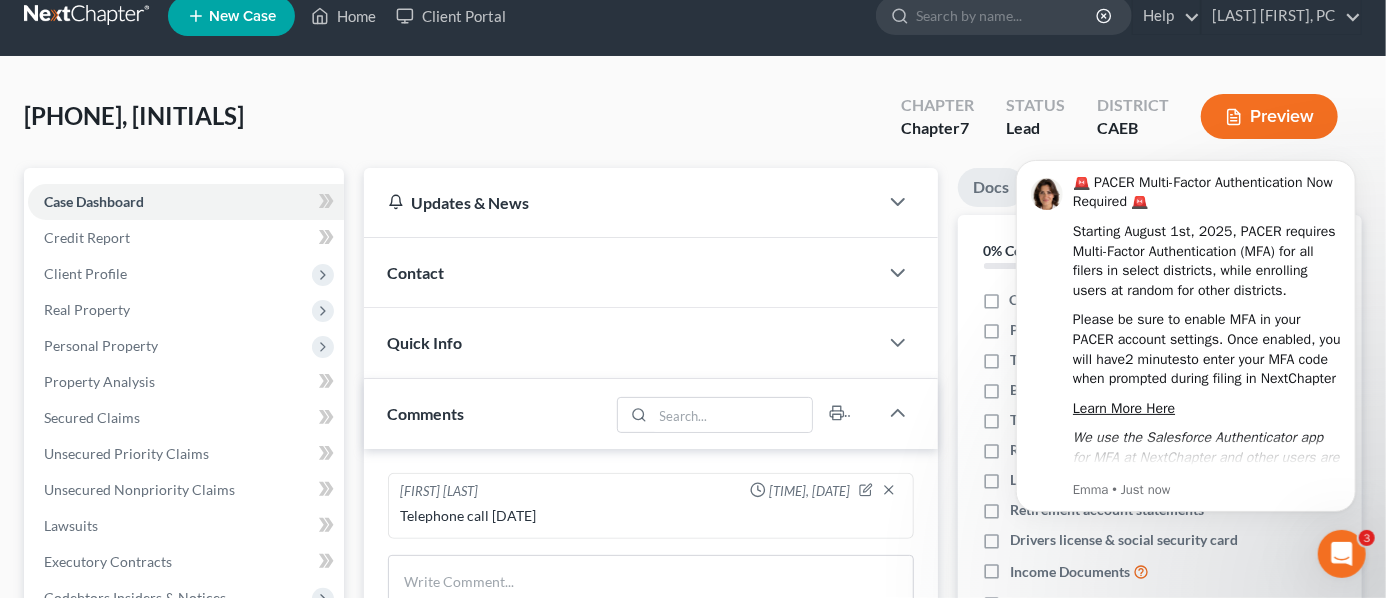 scroll, scrollTop: 0, scrollLeft: 0, axis: both 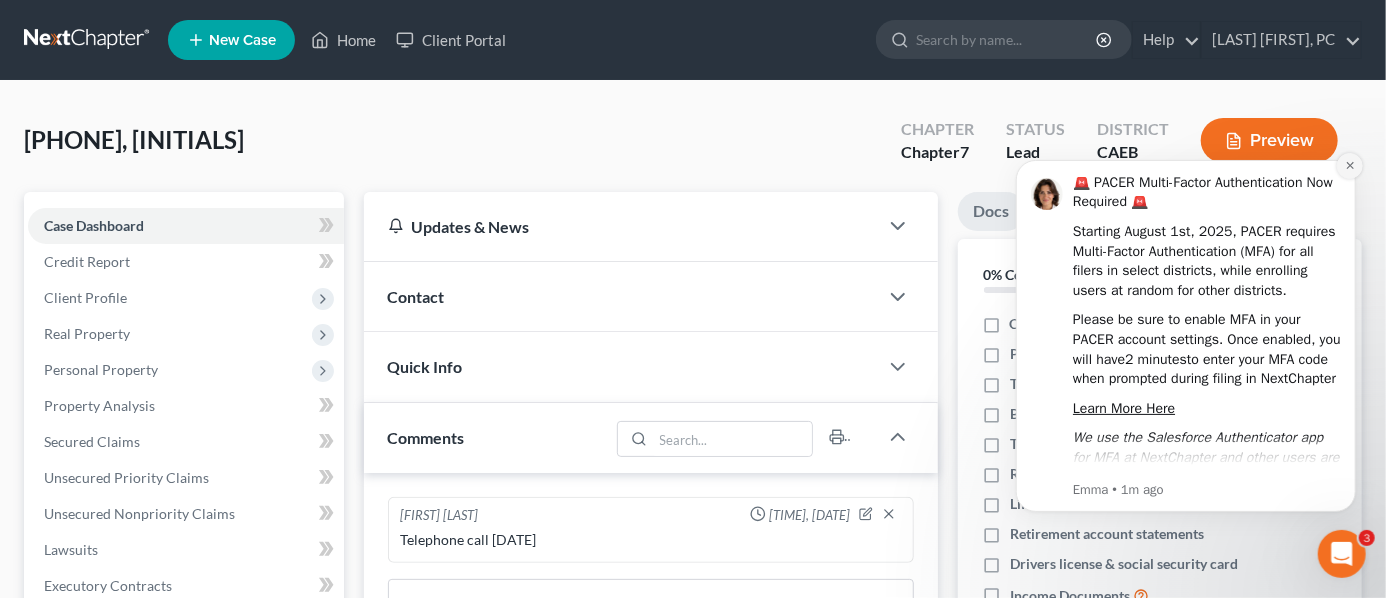 click at bounding box center (1349, 165) 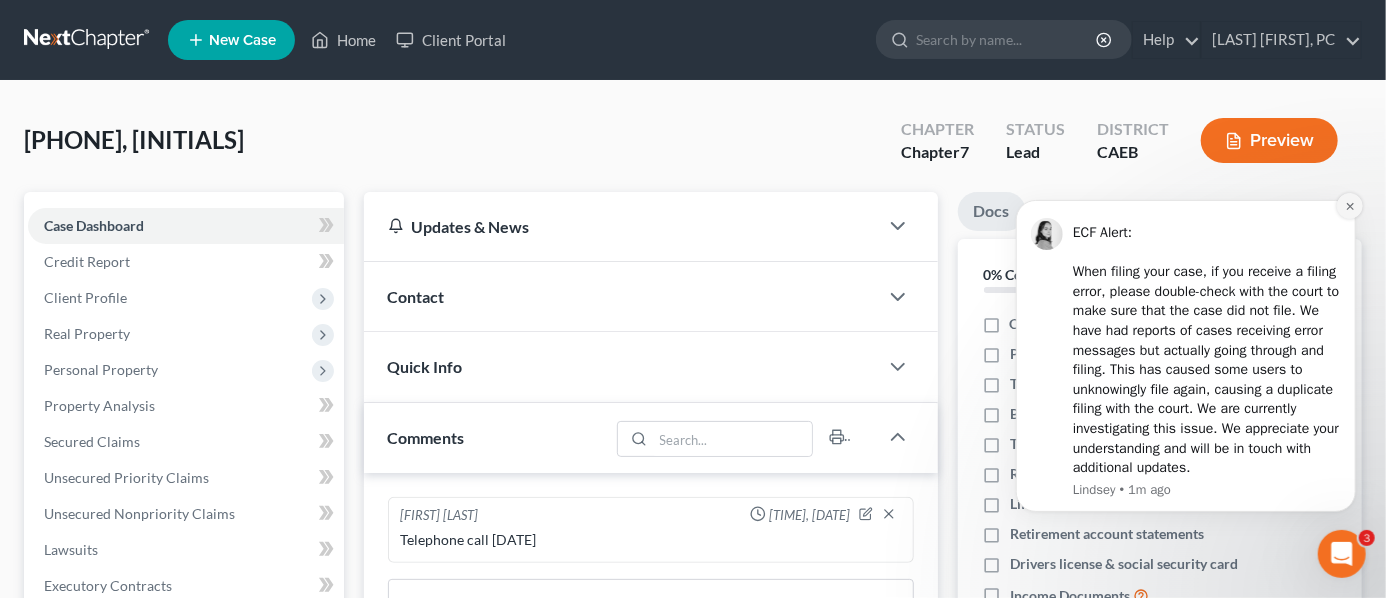 click at bounding box center (1349, 205) 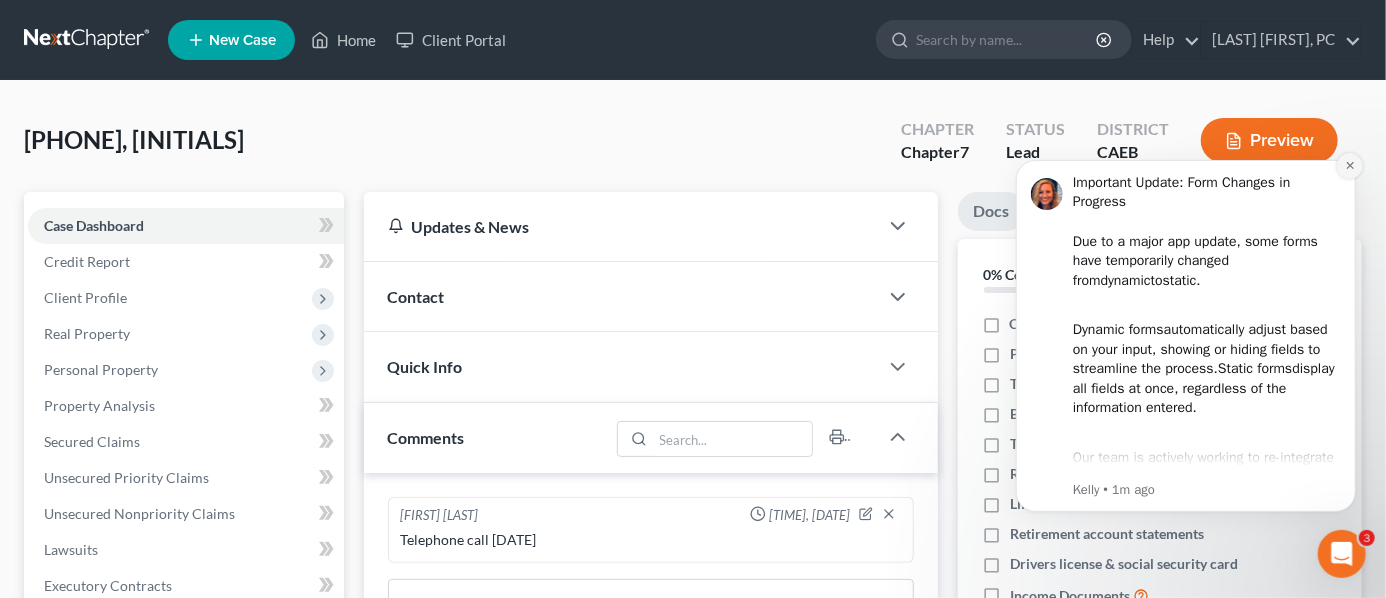 click at bounding box center [1349, 165] 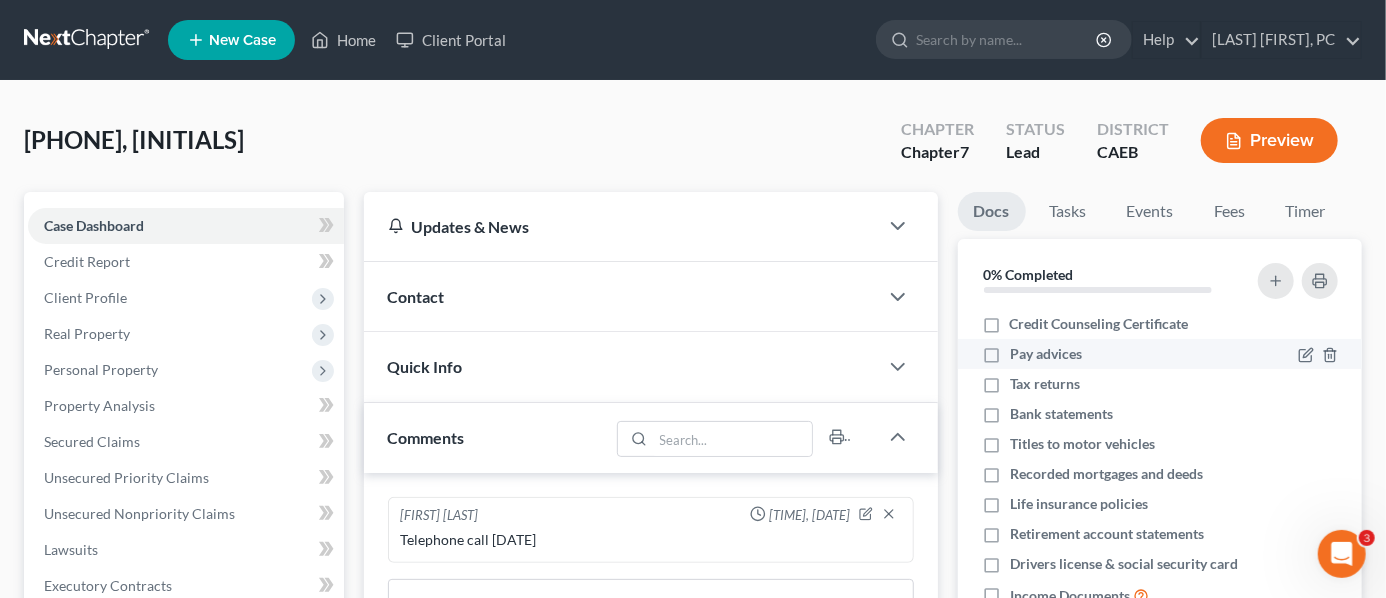 scroll, scrollTop: 57, scrollLeft: 0, axis: vertical 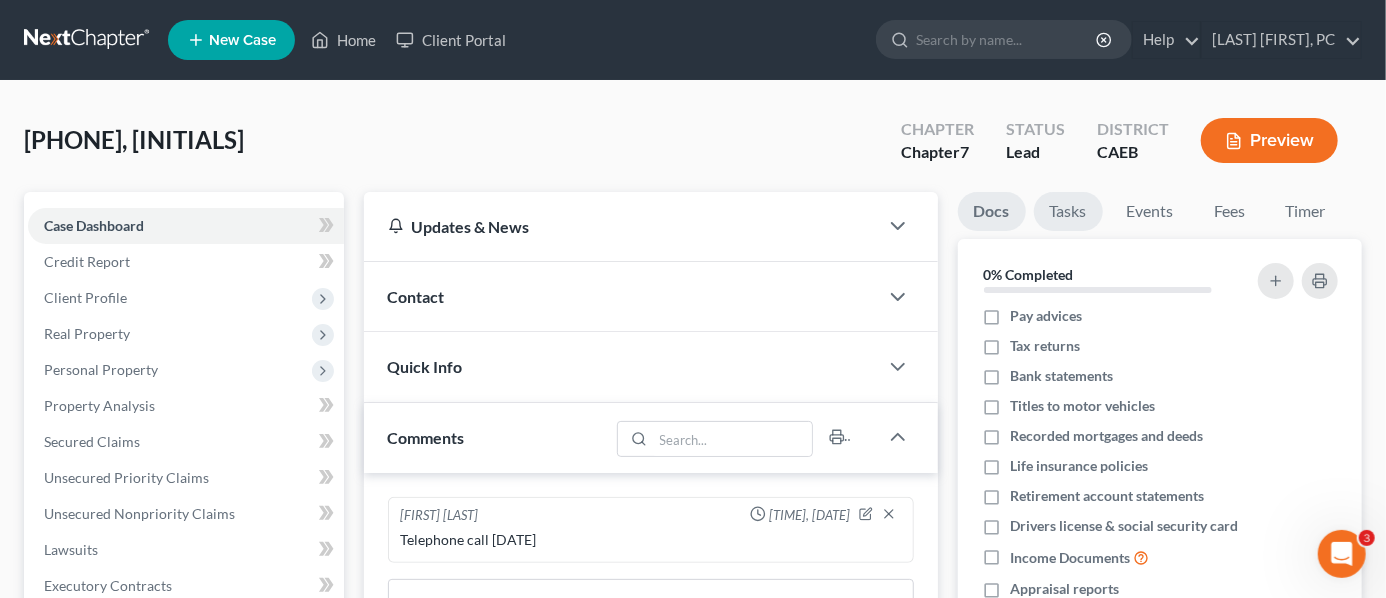 click on "Tasks" at bounding box center (1068, 211) 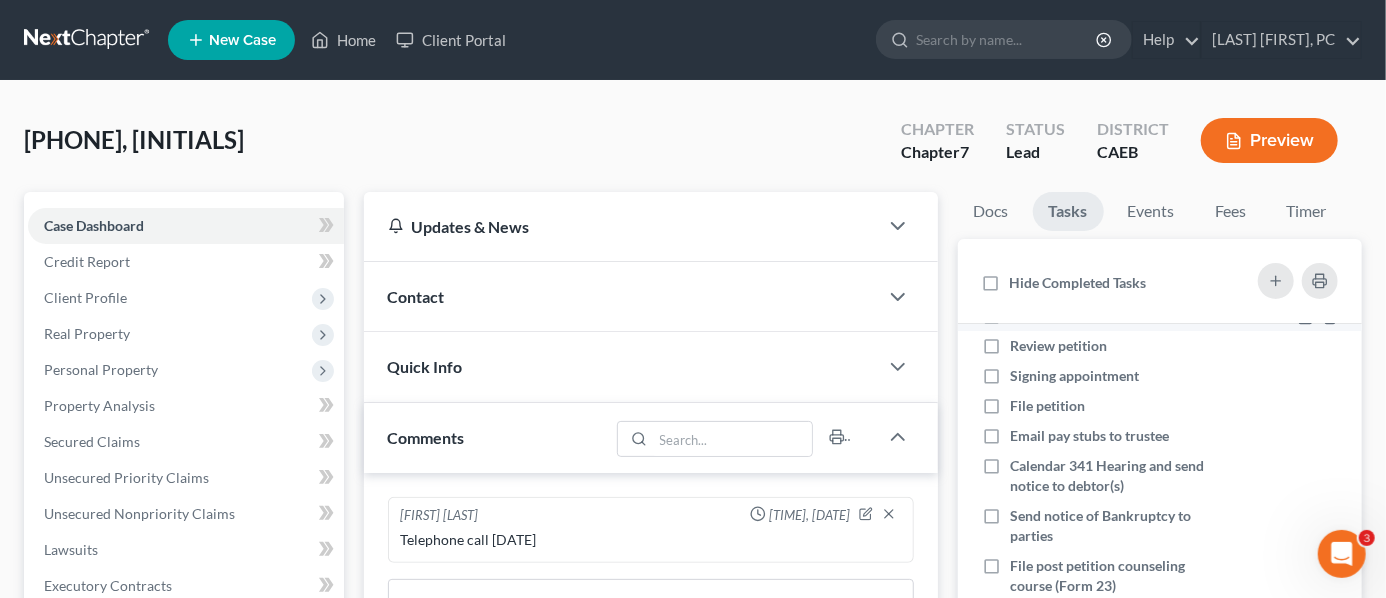 scroll, scrollTop: 125, scrollLeft: 0, axis: vertical 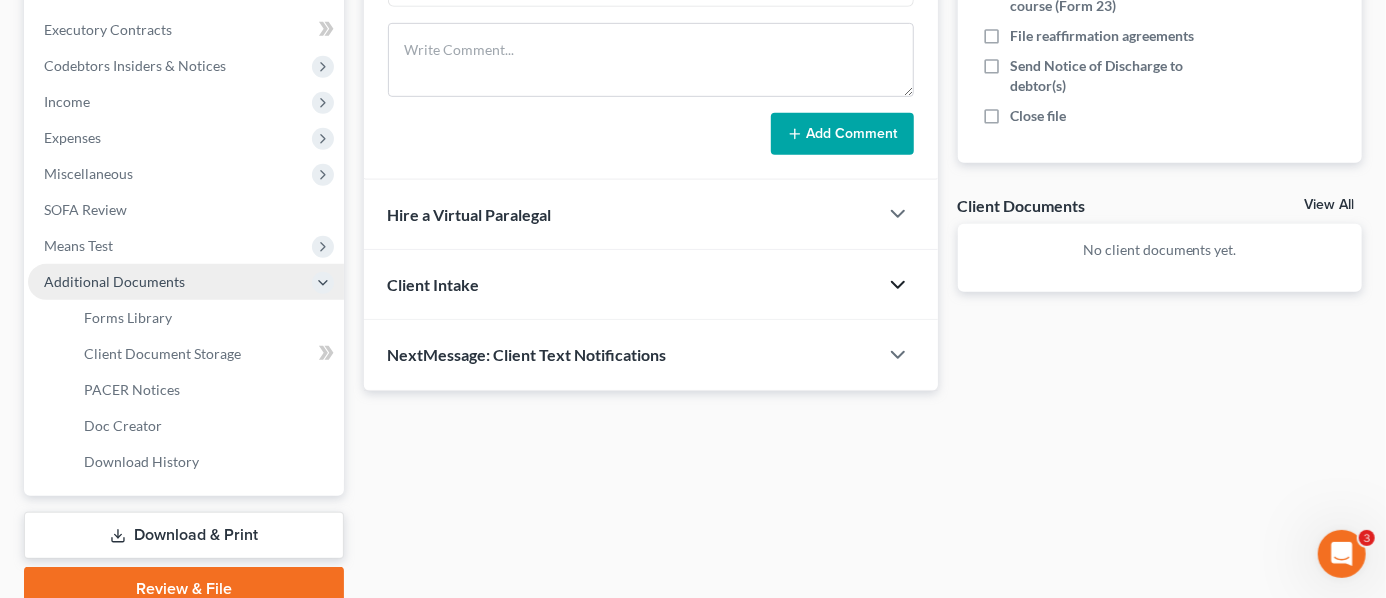 click 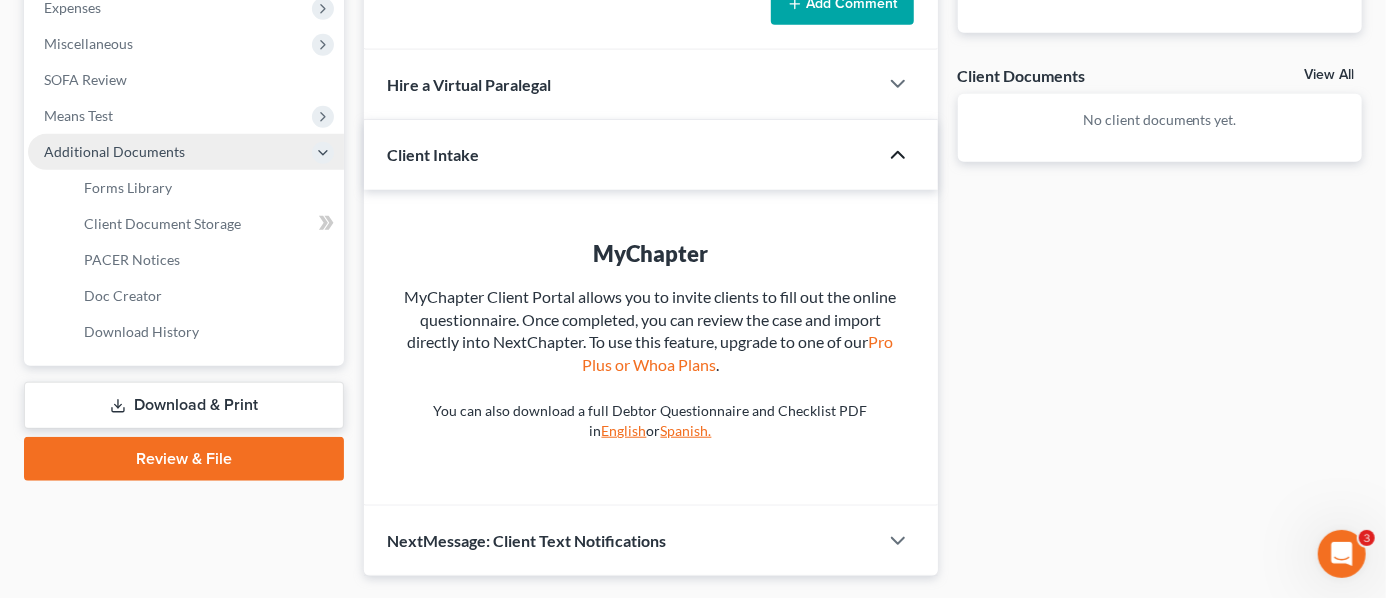 scroll, scrollTop: 735, scrollLeft: 0, axis: vertical 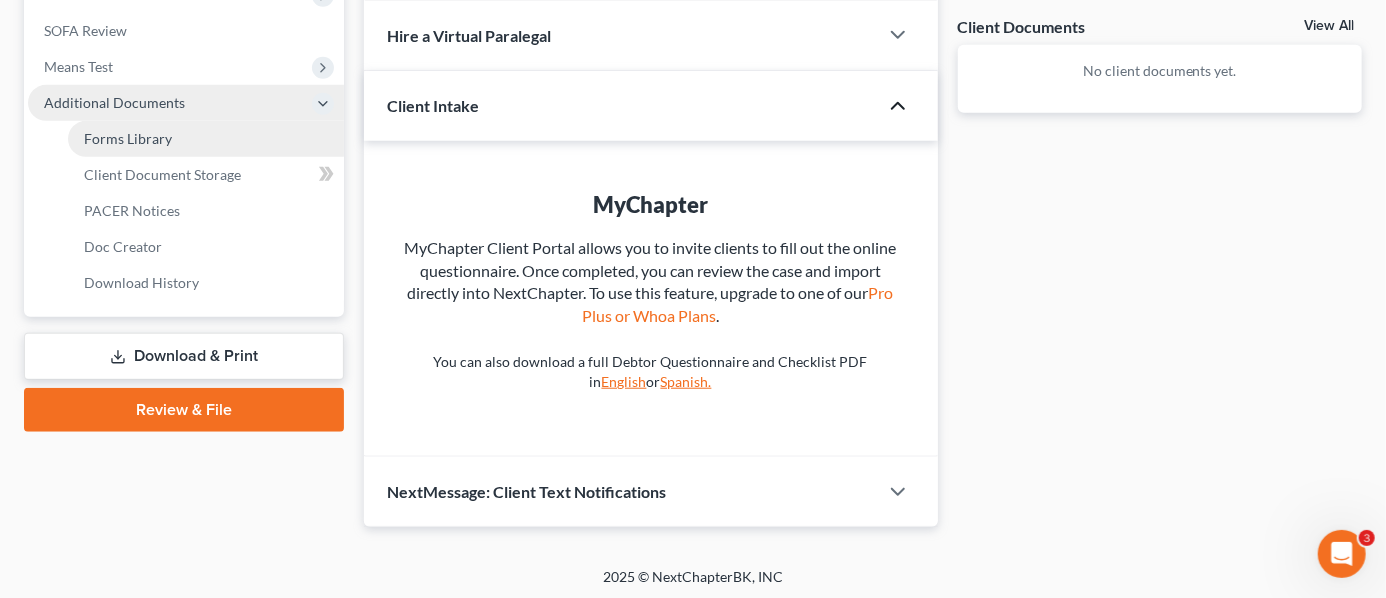 click on "Forms Library" at bounding box center [128, 138] 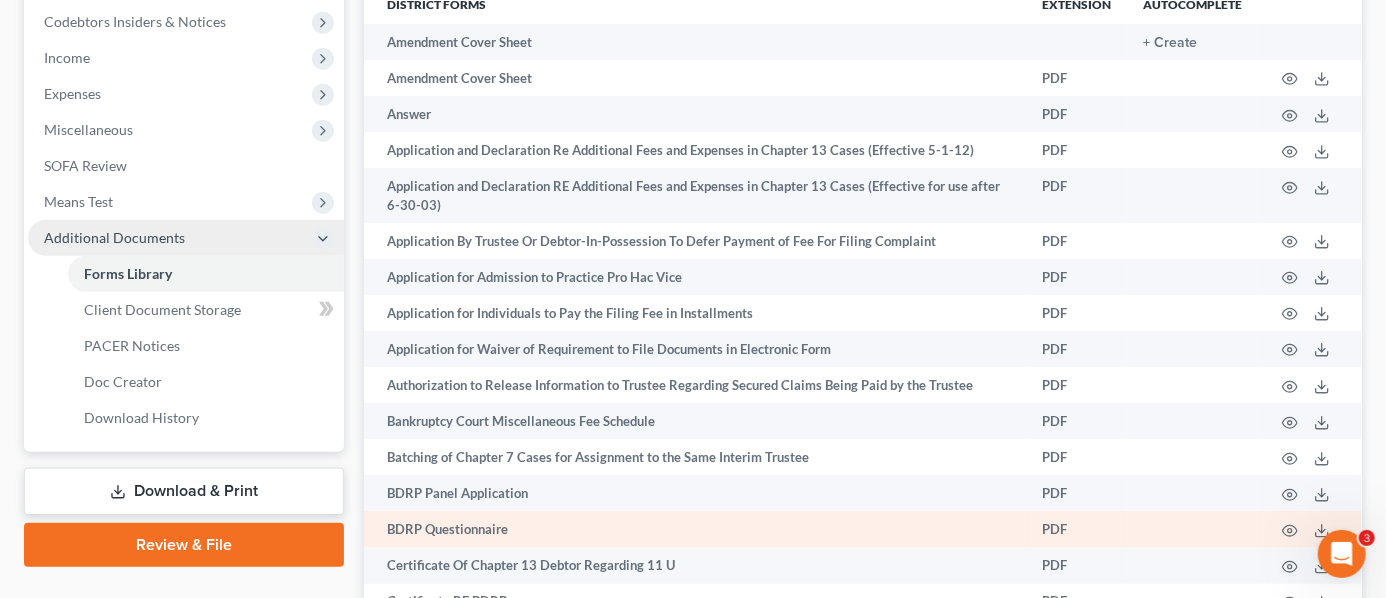 scroll, scrollTop: 0, scrollLeft: 0, axis: both 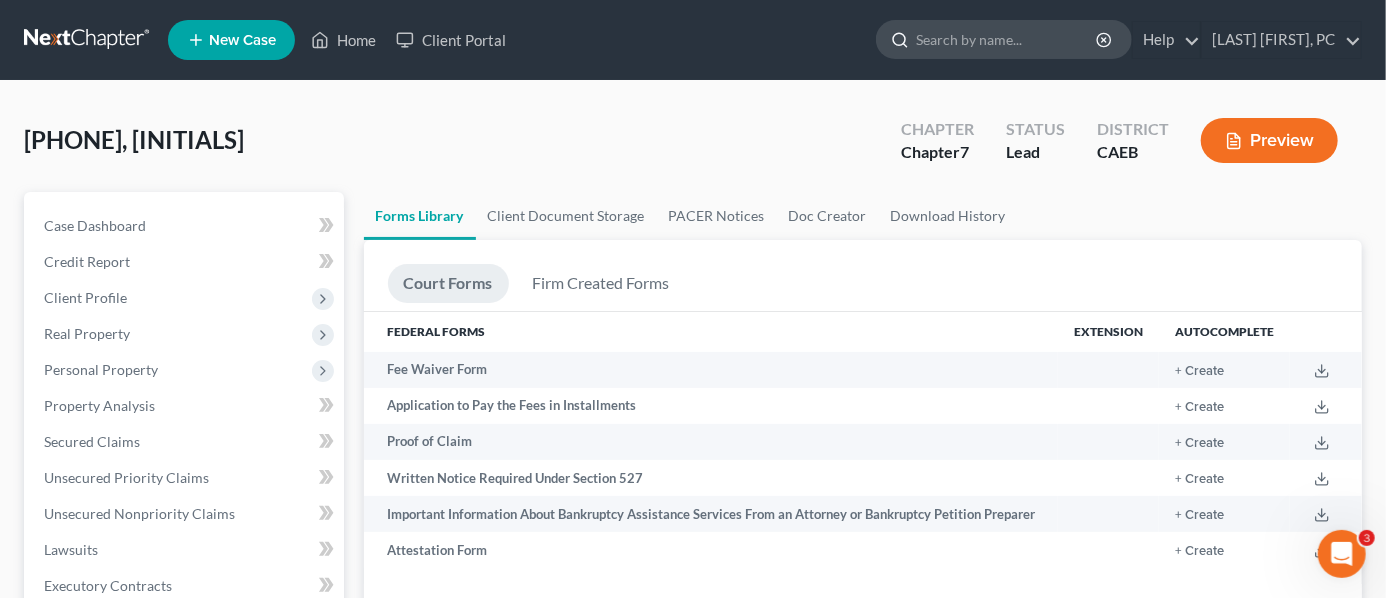 click at bounding box center [1007, 39] 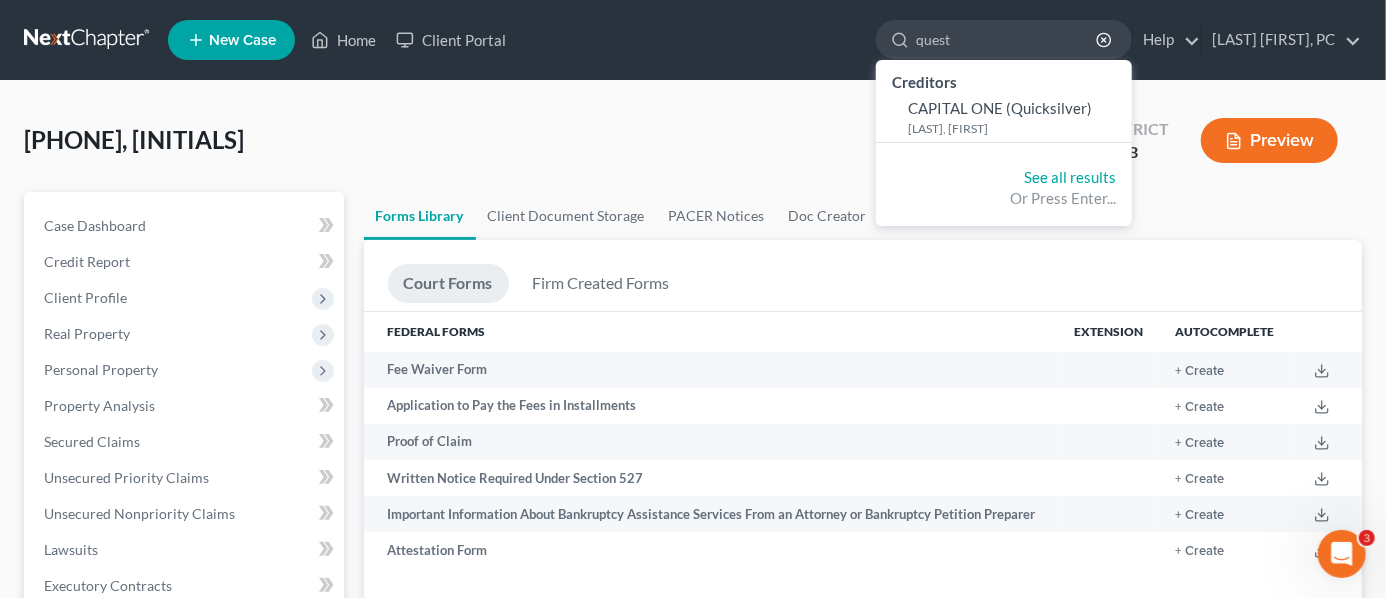 type on "quest" 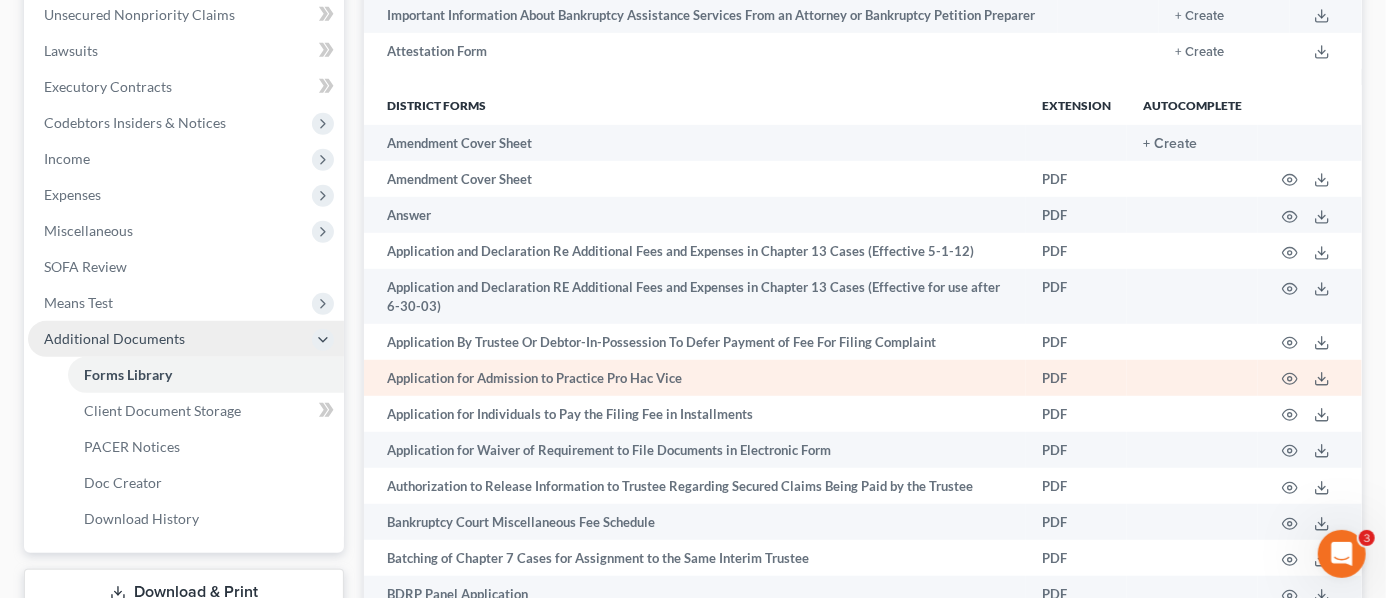 scroll, scrollTop: 99, scrollLeft: 0, axis: vertical 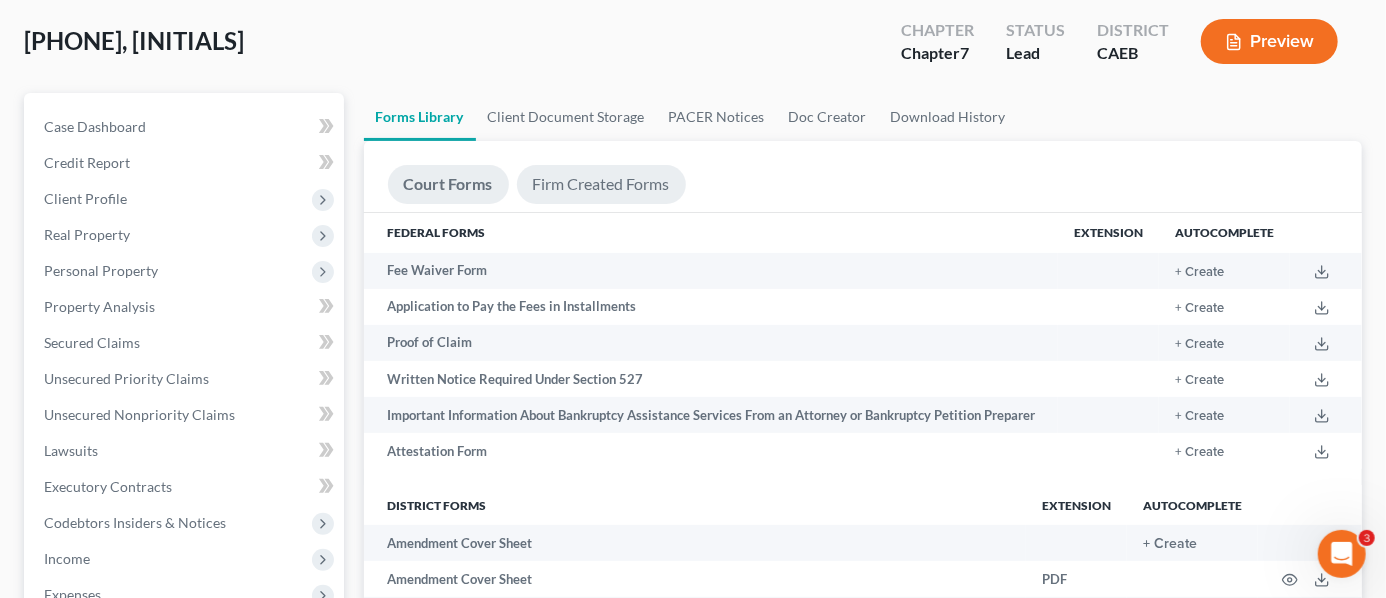 click on "Firm Created Forms" at bounding box center (601, 184) 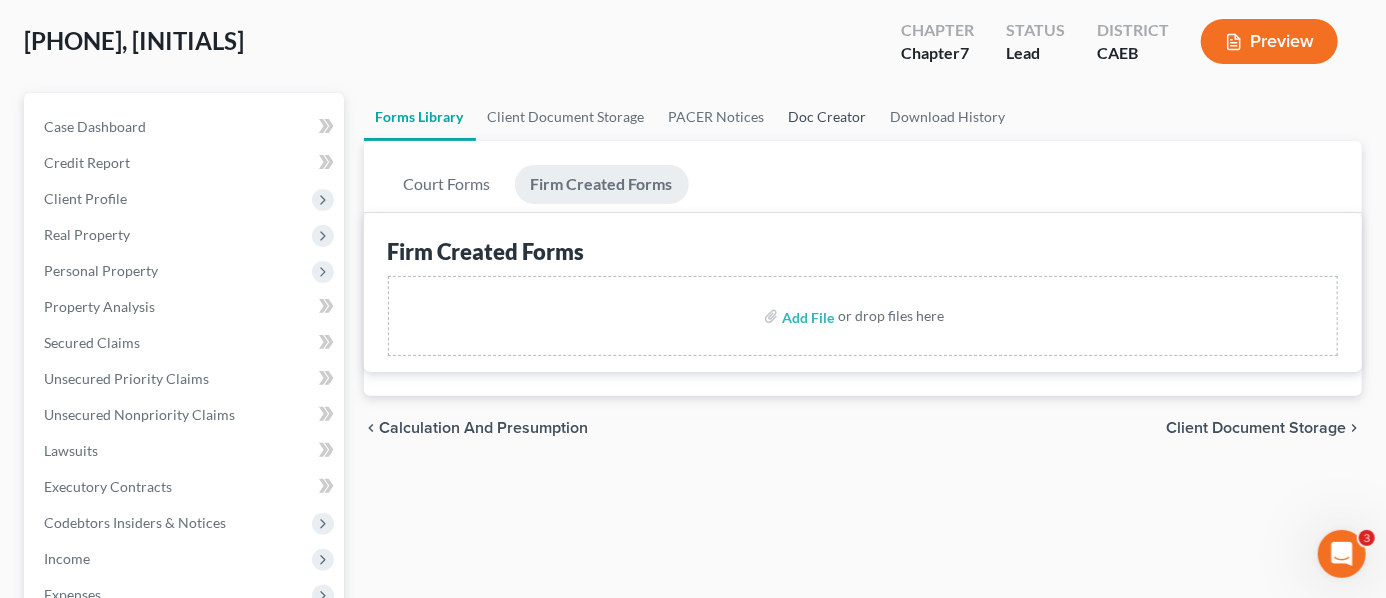 click on "Doc Creator" at bounding box center (828, 117) 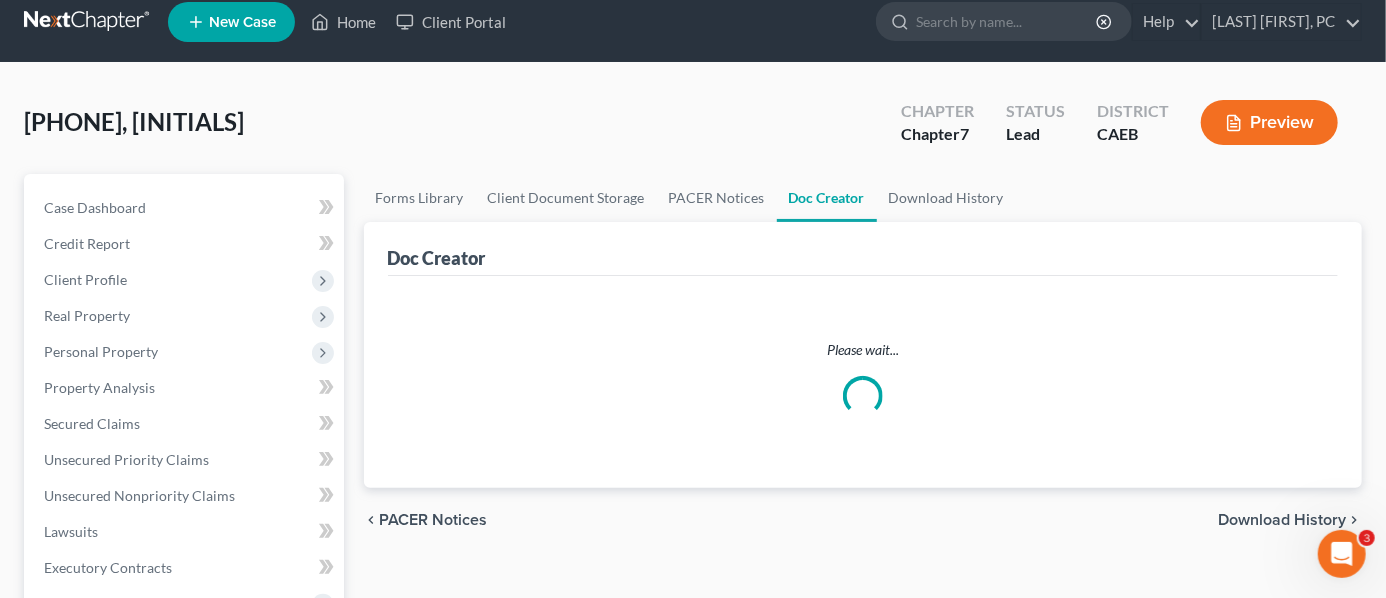 scroll, scrollTop: 0, scrollLeft: 0, axis: both 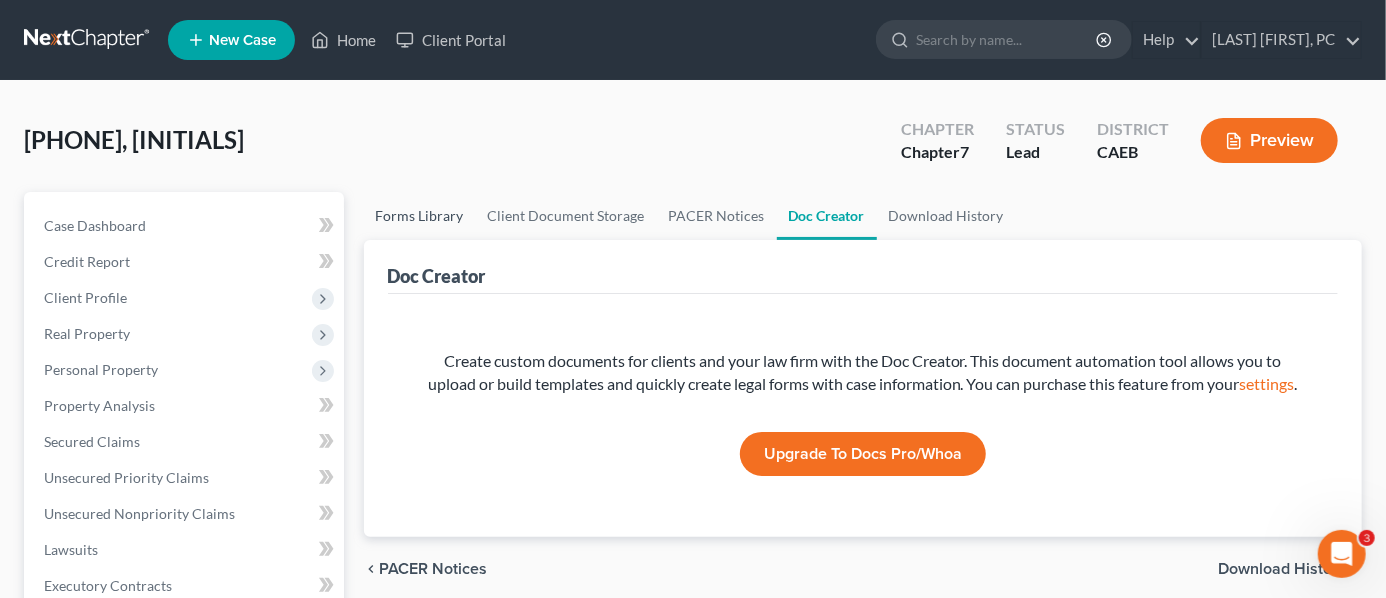 click on "Forms Library" at bounding box center (420, 216) 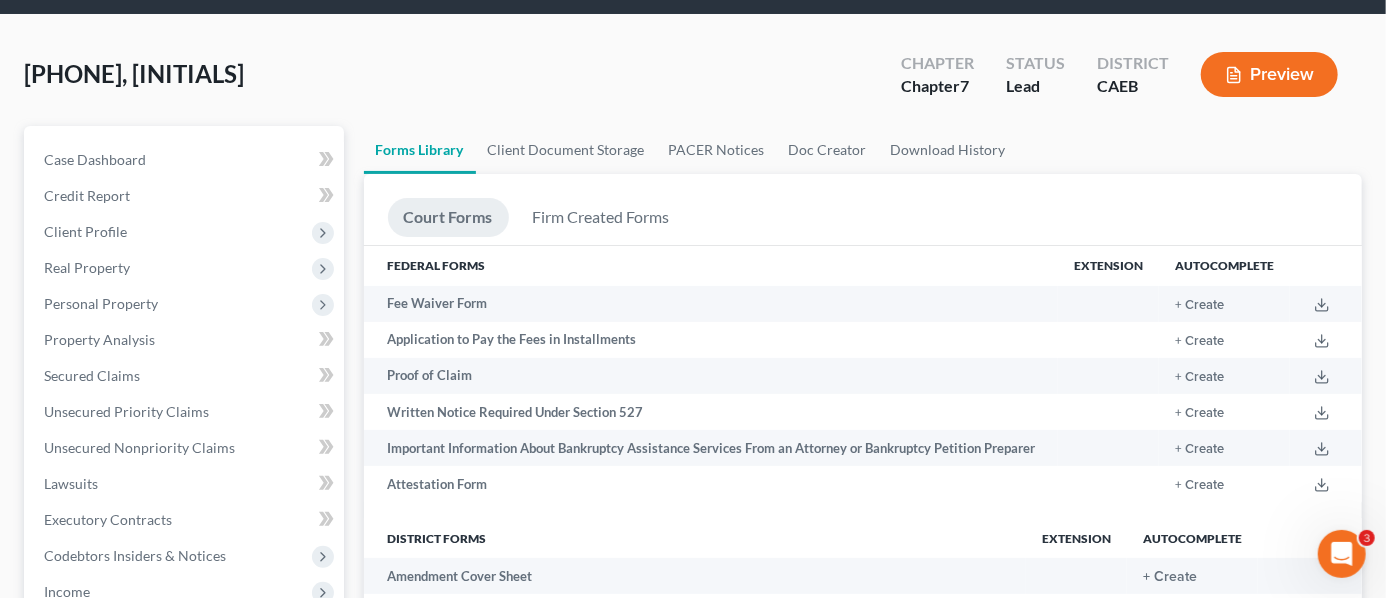 scroll, scrollTop: 99, scrollLeft: 0, axis: vertical 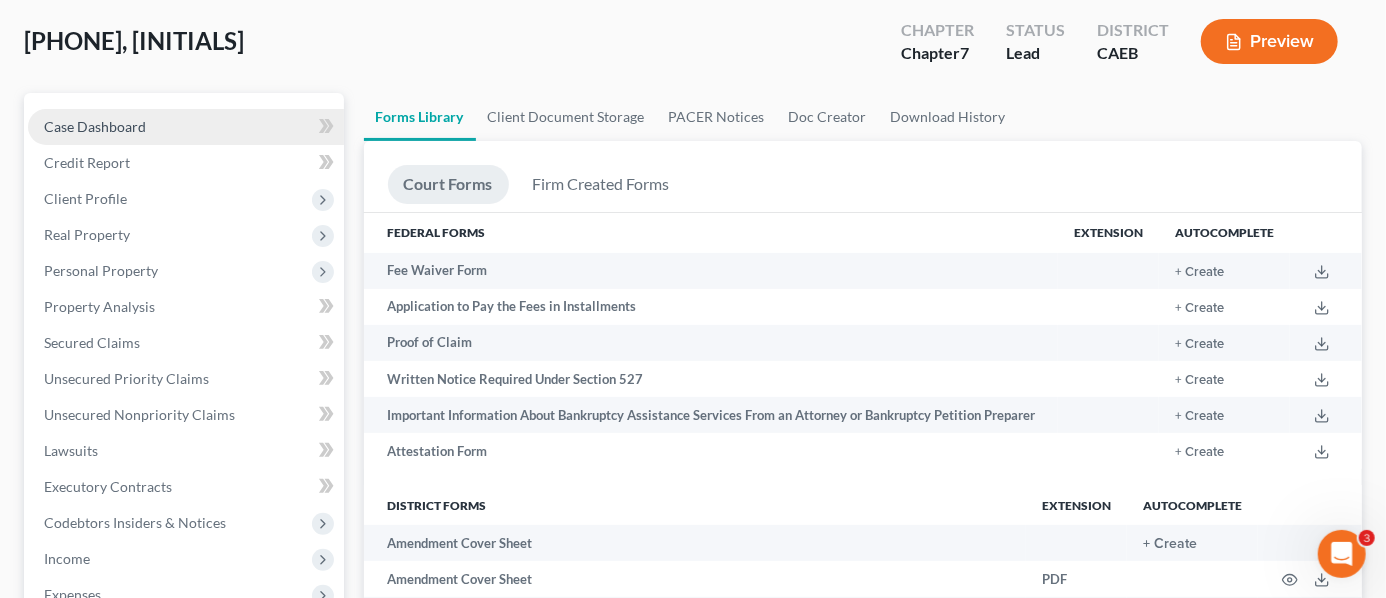 click on "Case Dashboard" at bounding box center (95, 126) 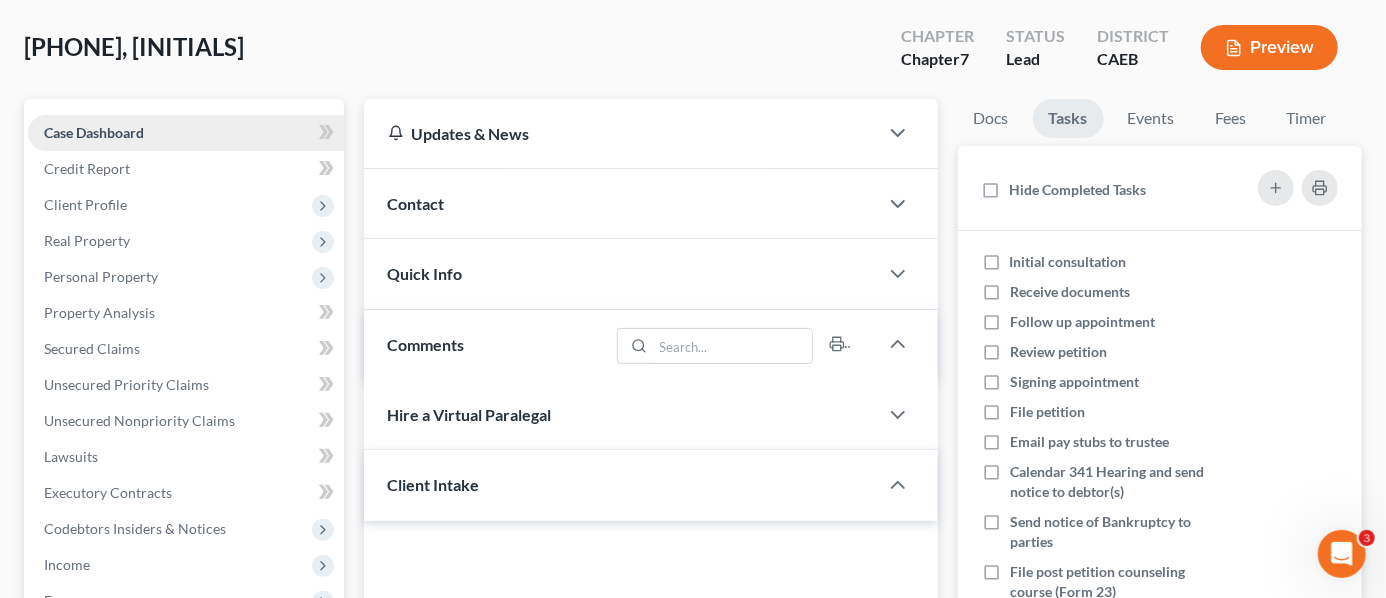 scroll, scrollTop: 0, scrollLeft: 0, axis: both 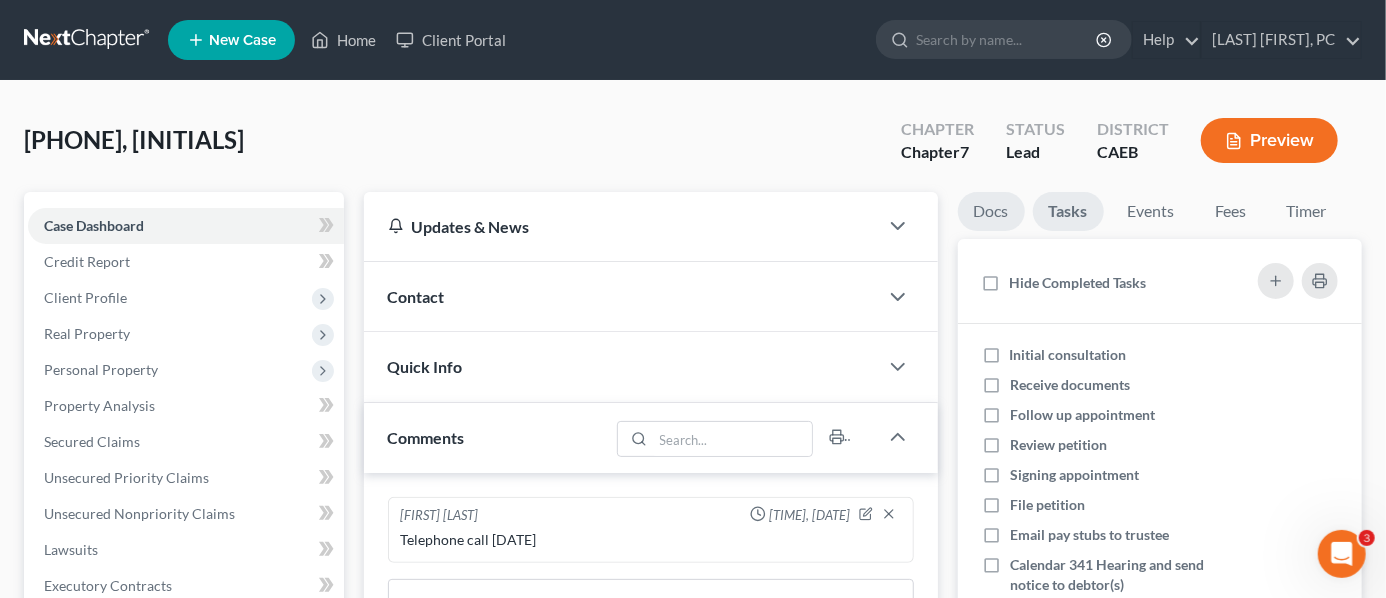click on "Docs" at bounding box center [991, 211] 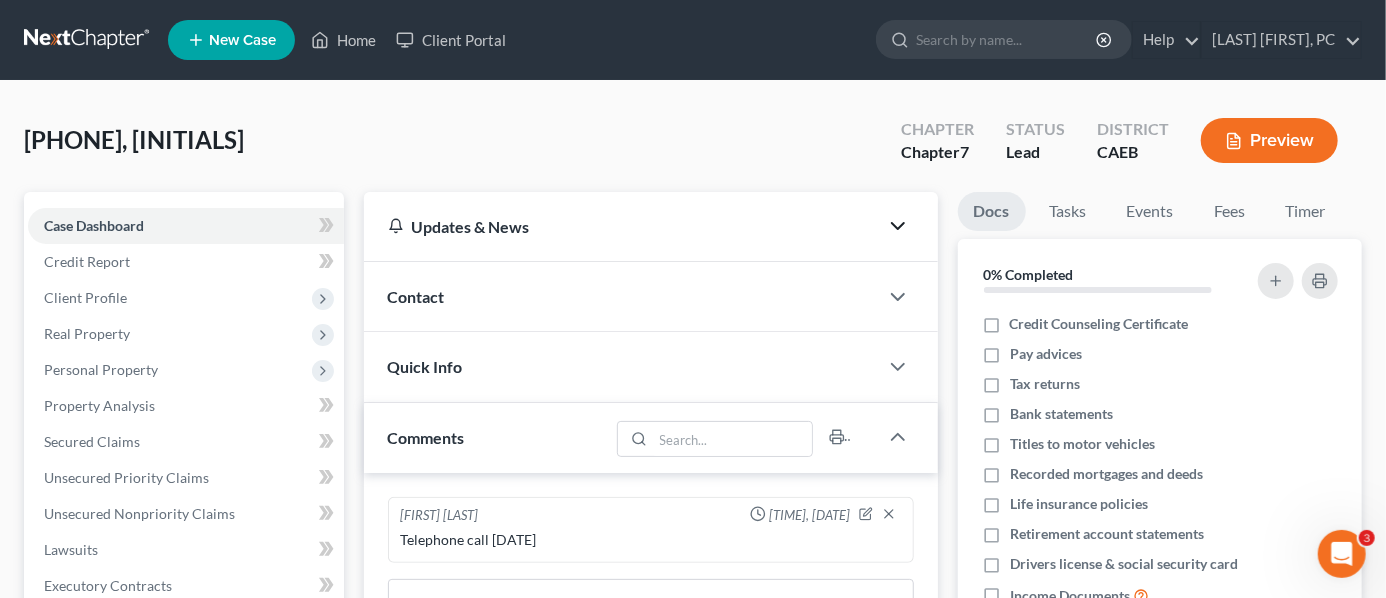 click 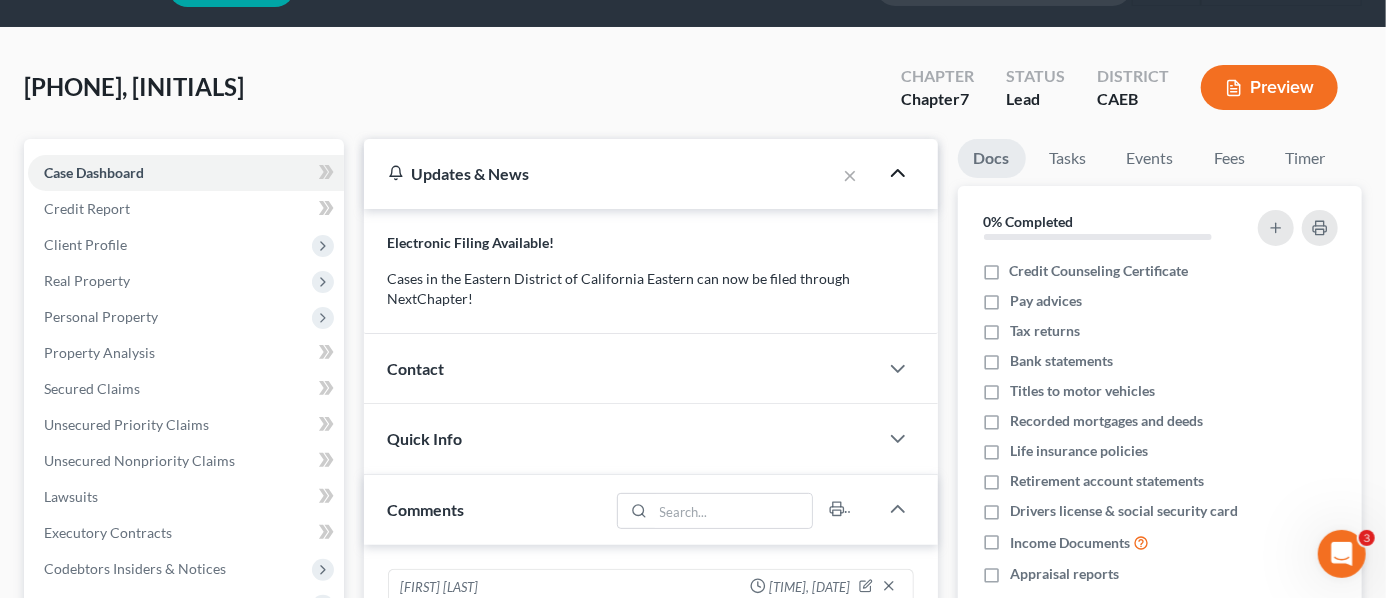 scroll, scrollTop: 99, scrollLeft: 0, axis: vertical 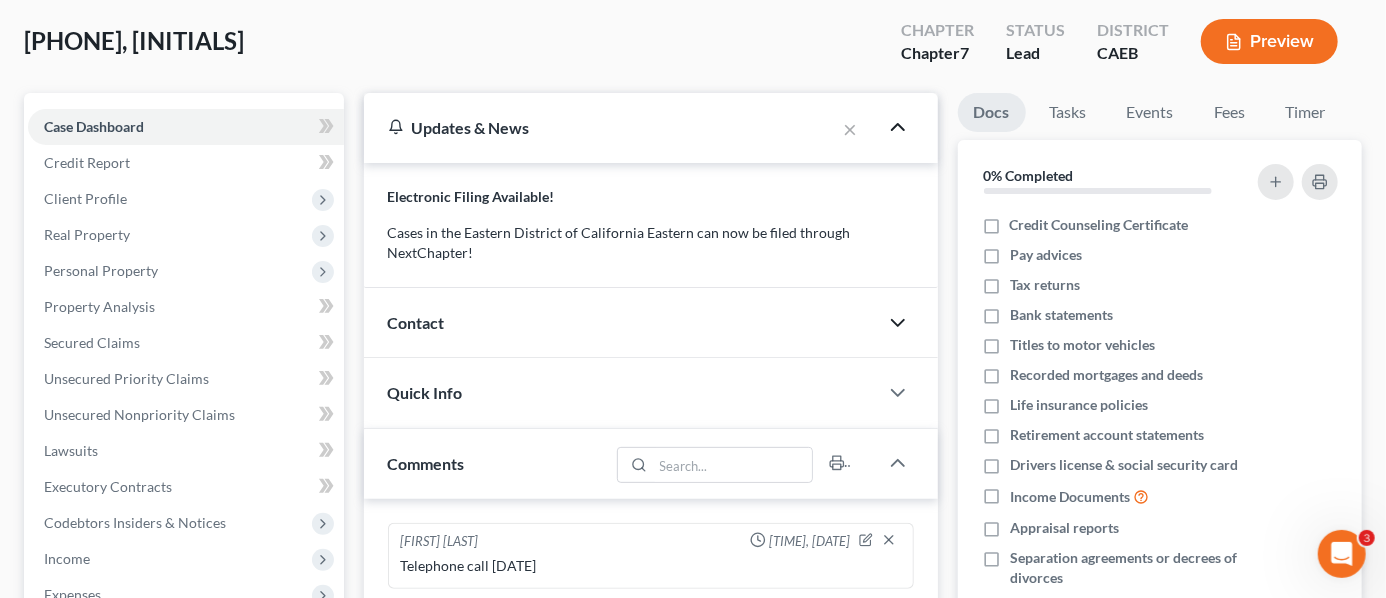 click 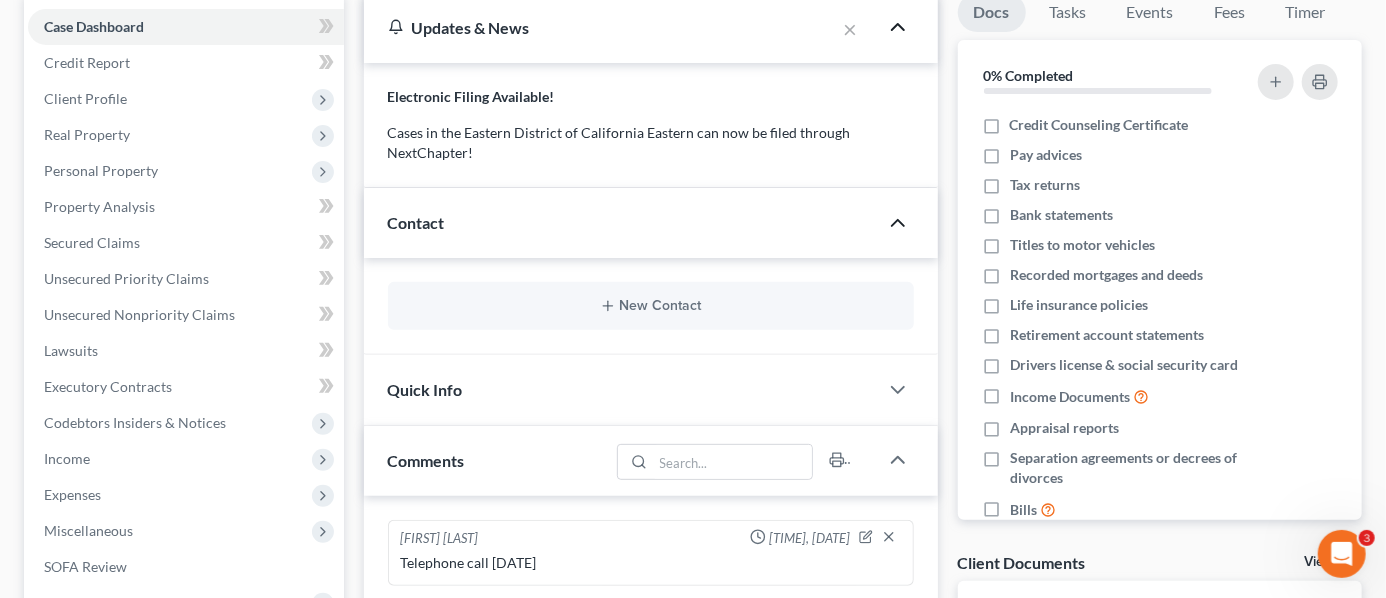 scroll, scrollTop: 300, scrollLeft: 0, axis: vertical 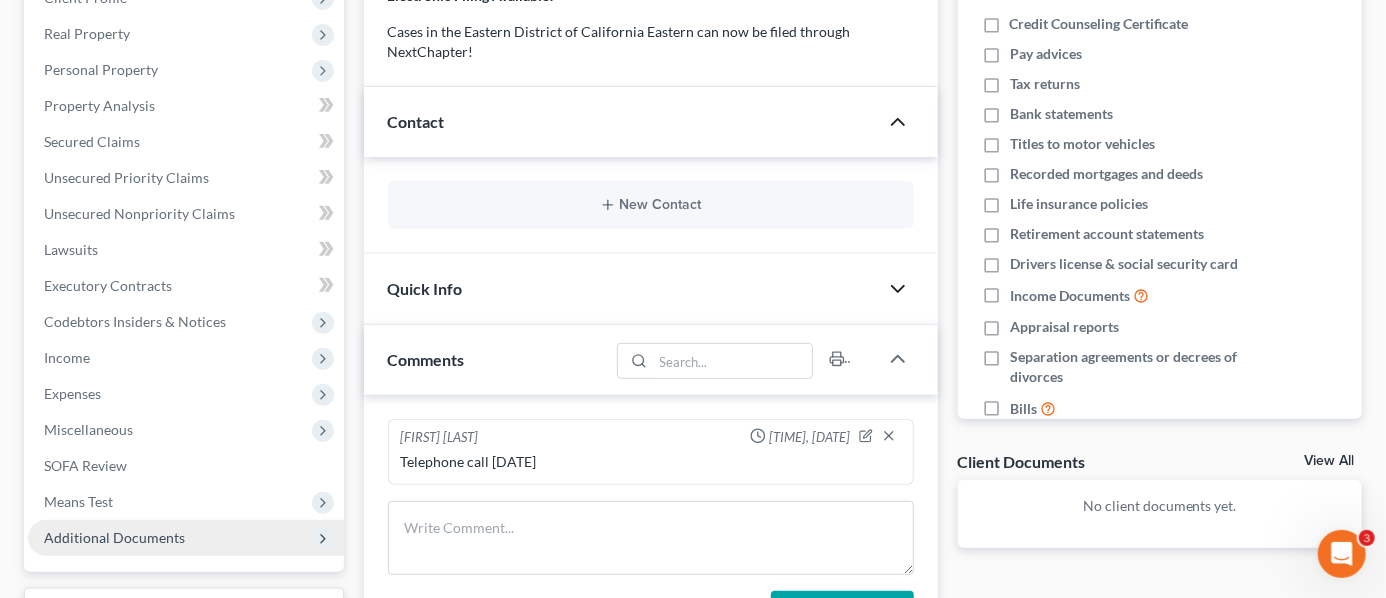 click 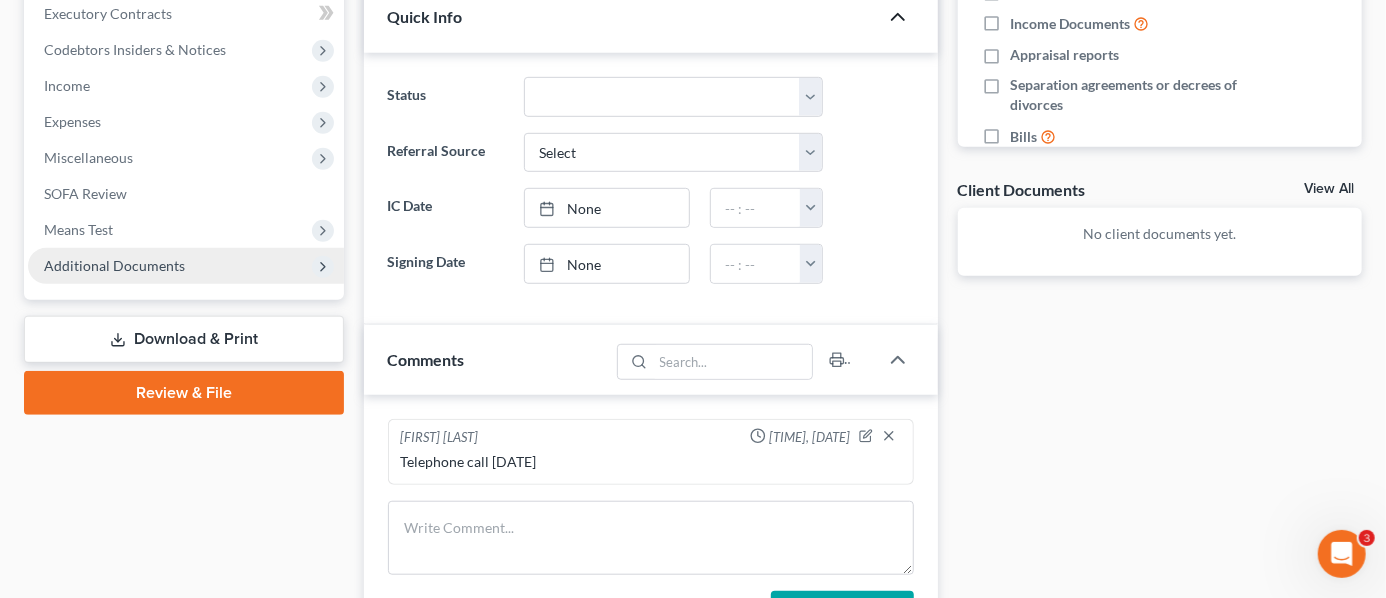 scroll, scrollTop: 527, scrollLeft: 0, axis: vertical 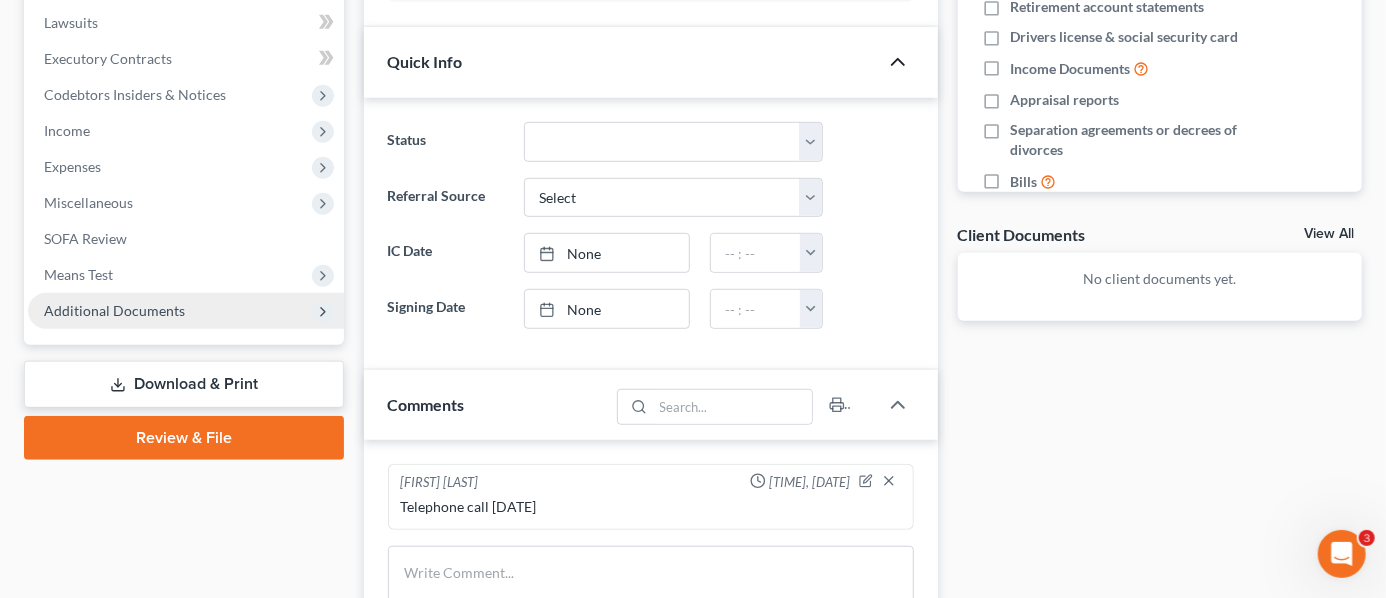 click on "Additional Documents" at bounding box center [114, 310] 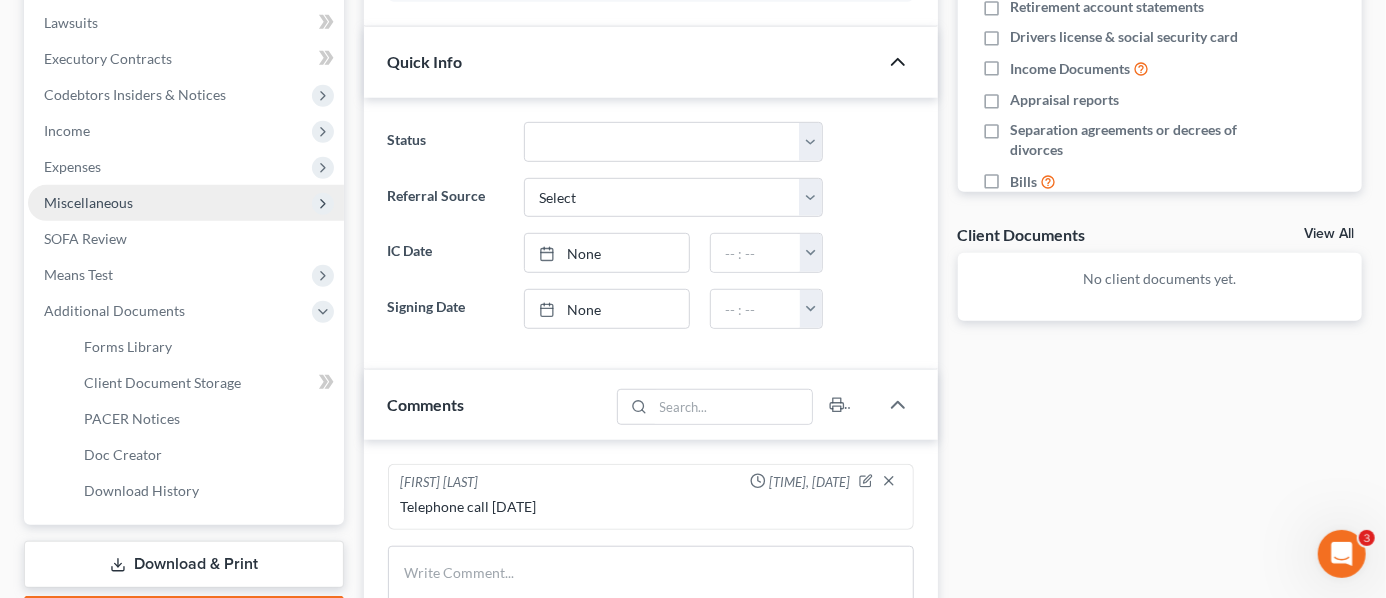 click on "Miscellaneous" at bounding box center (186, 203) 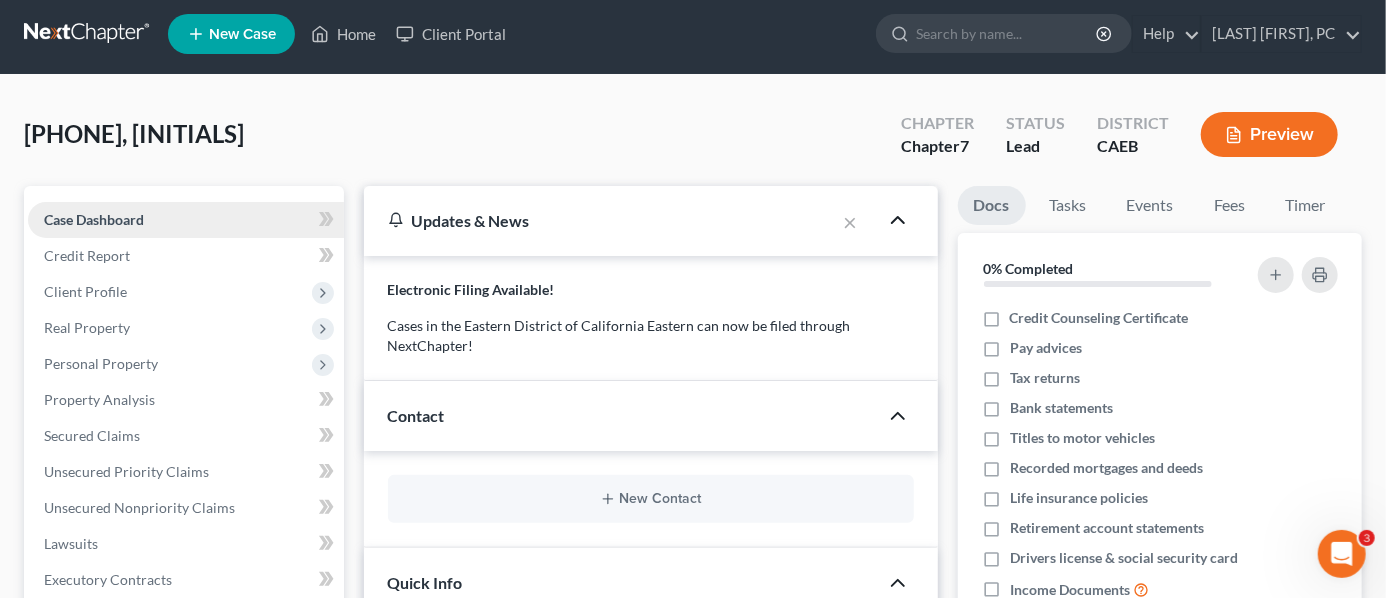 scroll, scrollTop: 0, scrollLeft: 0, axis: both 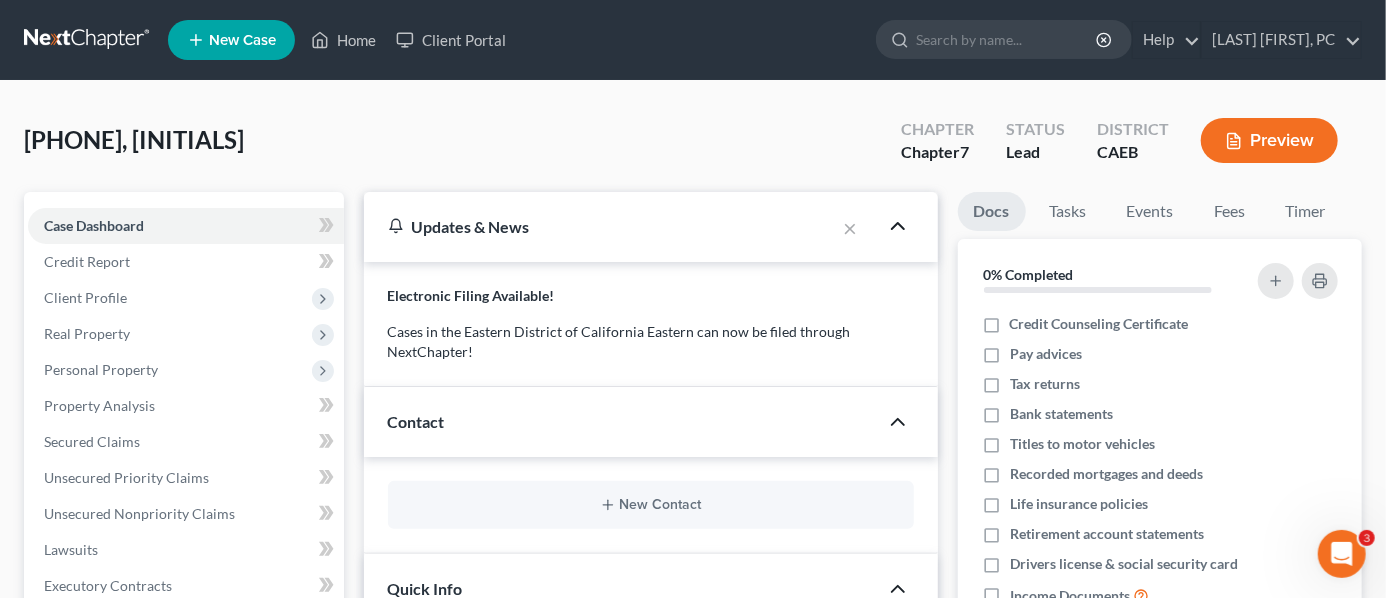 click at bounding box center (88, 40) 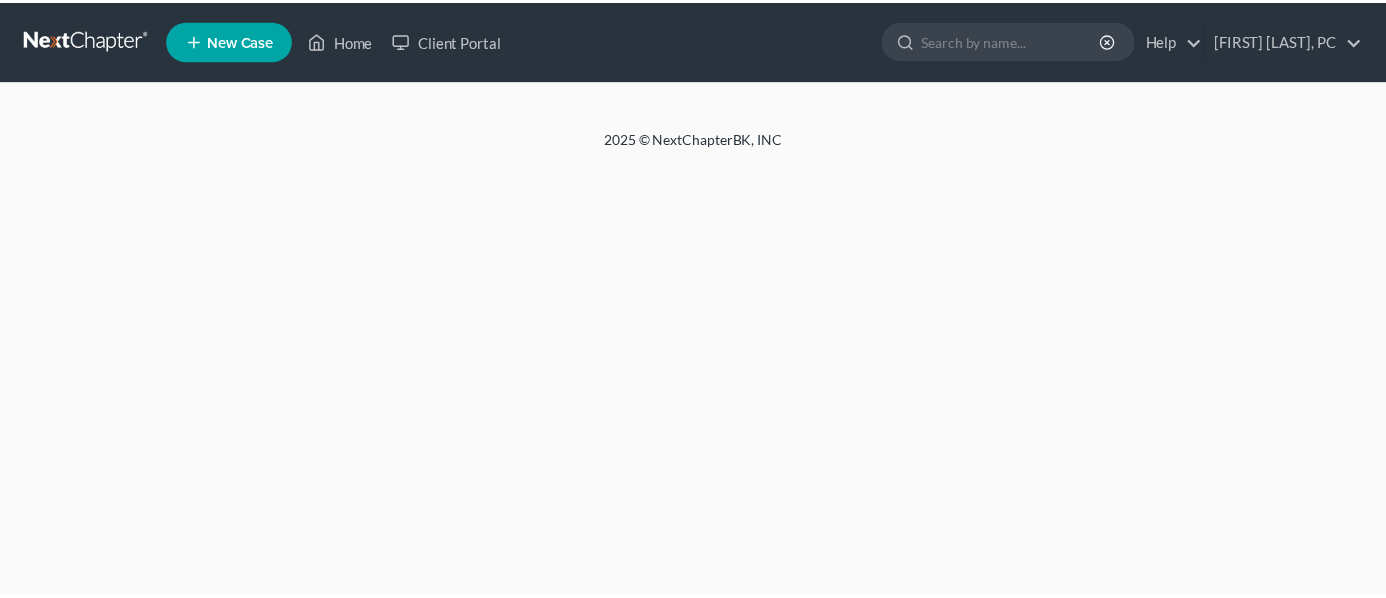 scroll, scrollTop: 0, scrollLeft: 0, axis: both 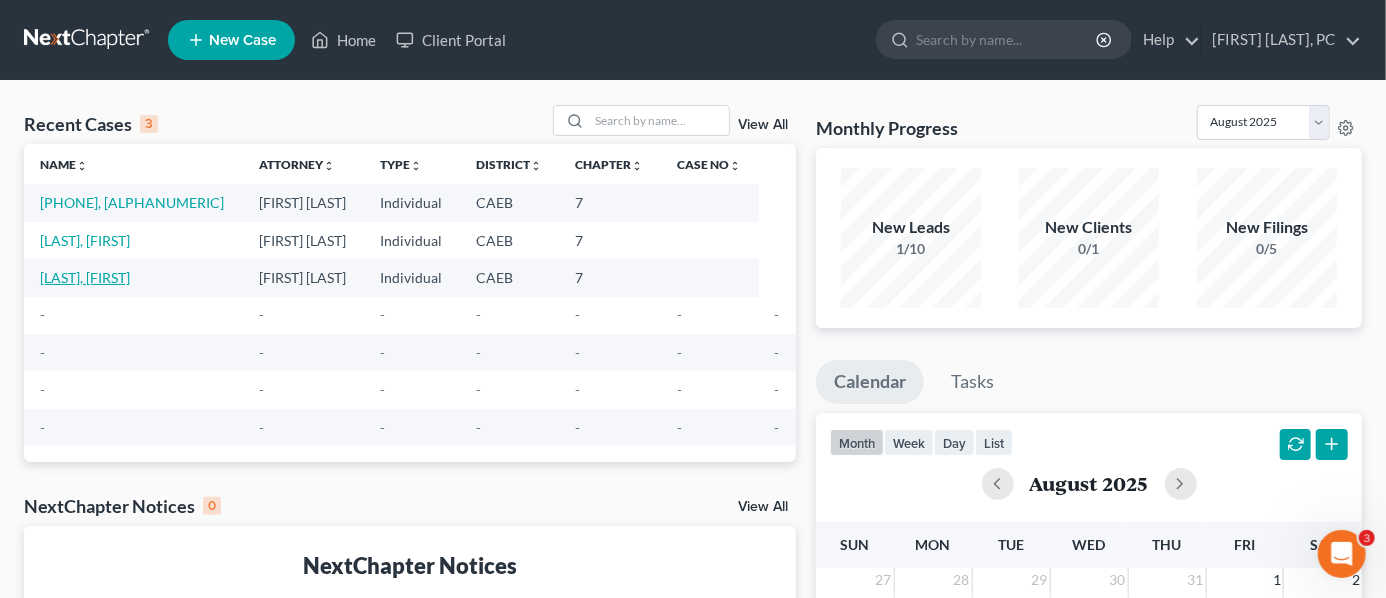click on "[LAST], [FIRST]" at bounding box center [85, 277] 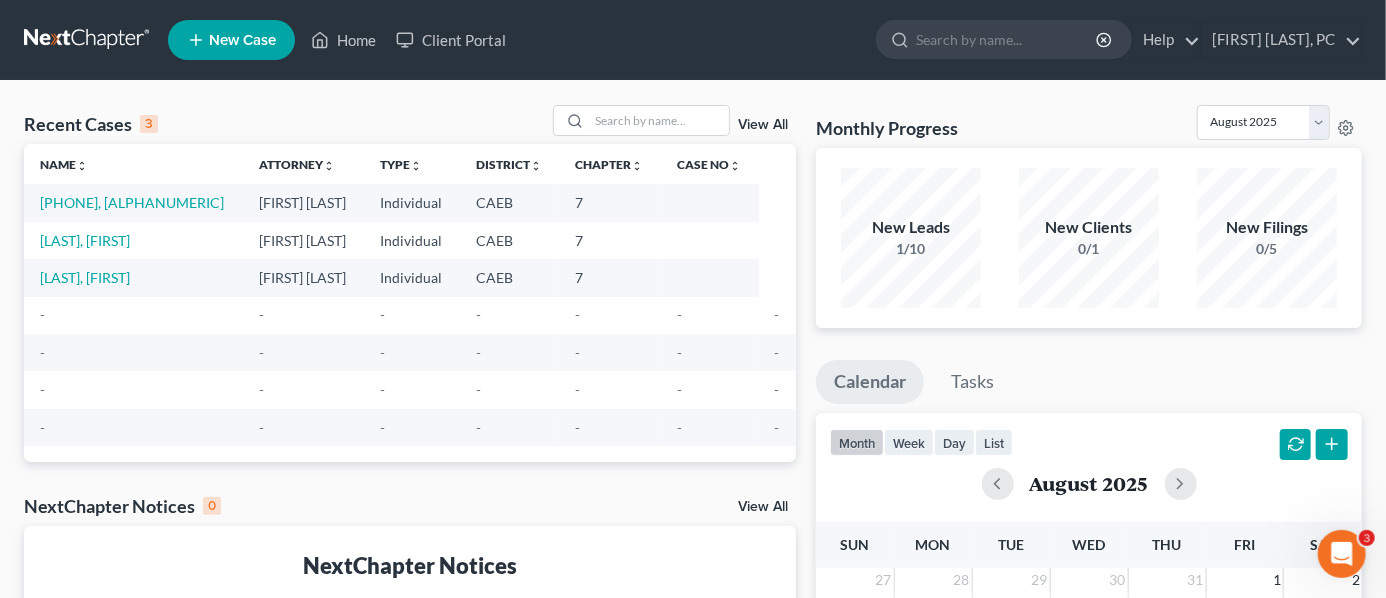select on "4" 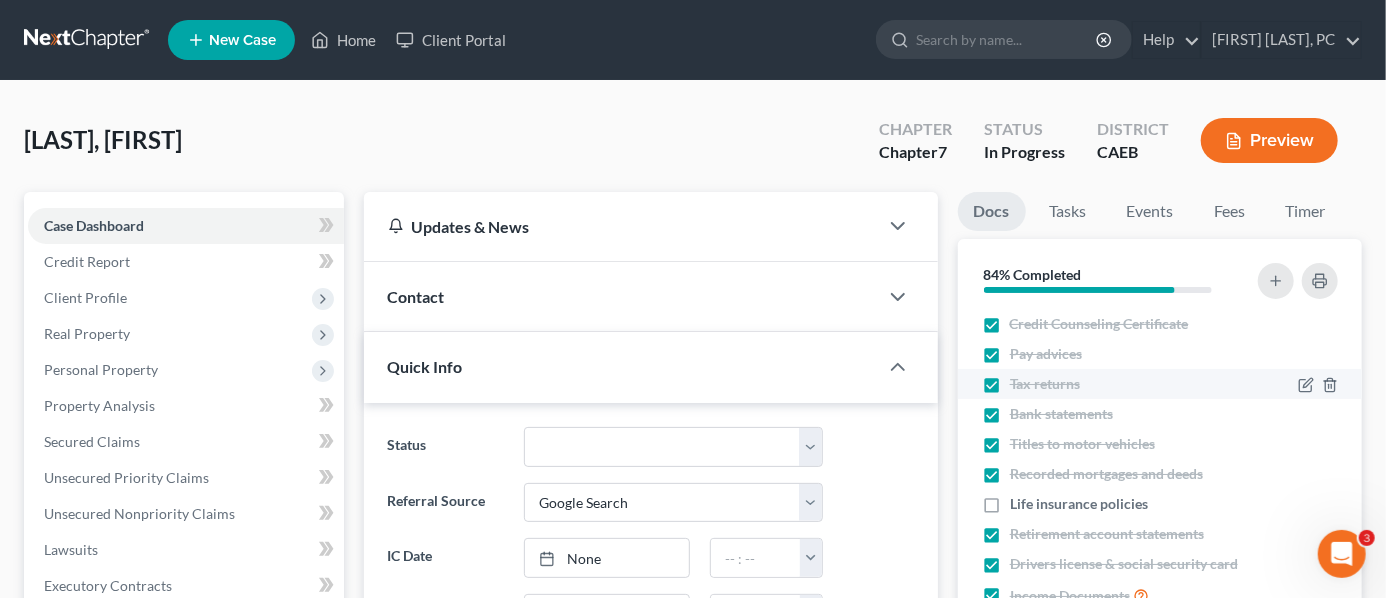 scroll, scrollTop: 57, scrollLeft: 0, axis: vertical 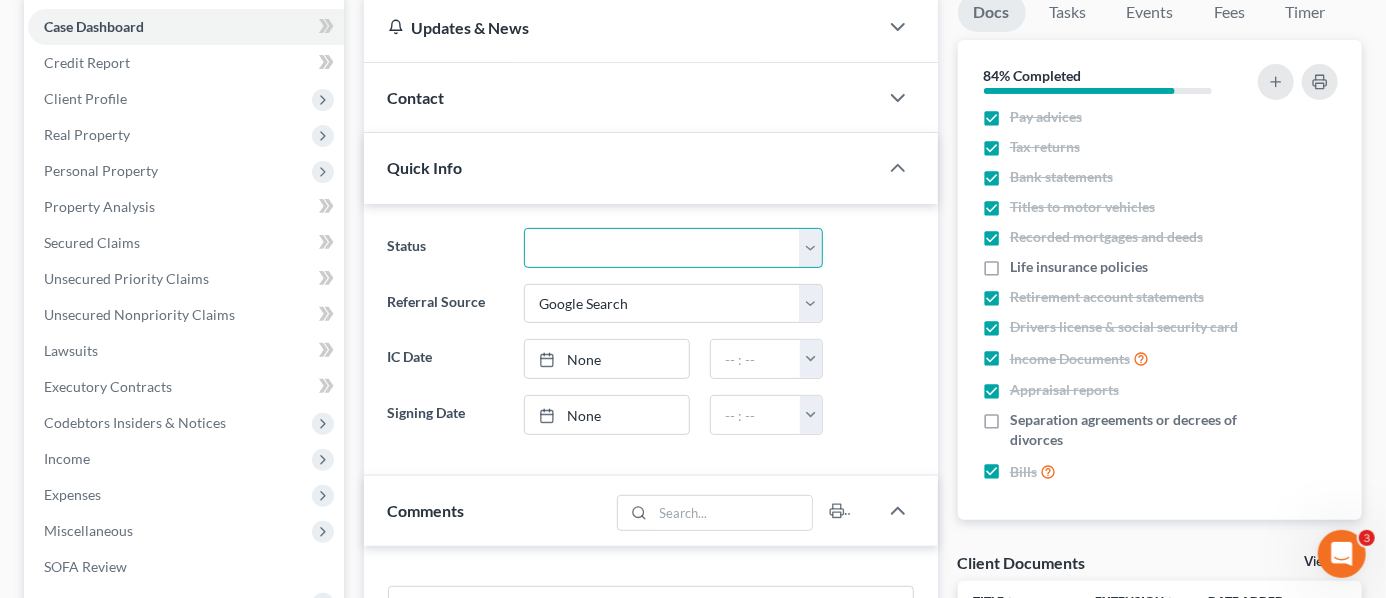 click on "Discharged Discharged & Reported Discharge Litigation Dismissal Notice Dismissed Dismissed & Litigation Filed Filed / Pre 341 Inactive In Progress Lead Lost Lead Plan Confirmation Plan Failing Possible Post 341 Pre Confirmation Preparing to File Ready to File Ready to Sign Rejected Retained To Review Withdrawn As Counsel" at bounding box center [673, 248] 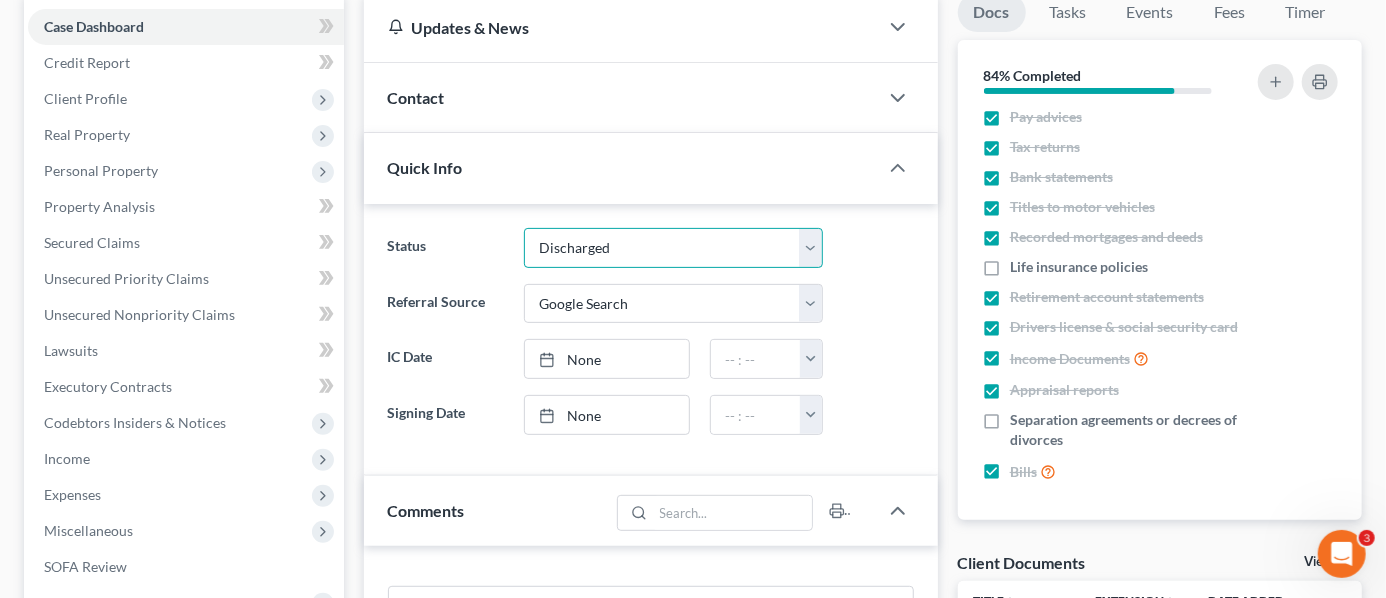 click on "Discharged Discharged & Reported Discharge Litigation Dismissal Notice Dismissed Dismissed & Litigation Filed Filed / Pre 341 Inactive In Progress Lead Lost Lead Plan Confirmation Plan Failing Possible Post 341 Pre Confirmation Preparing to File Ready to File Ready to Sign Rejected Retained To Review Withdrawn As Counsel" at bounding box center [673, 248] 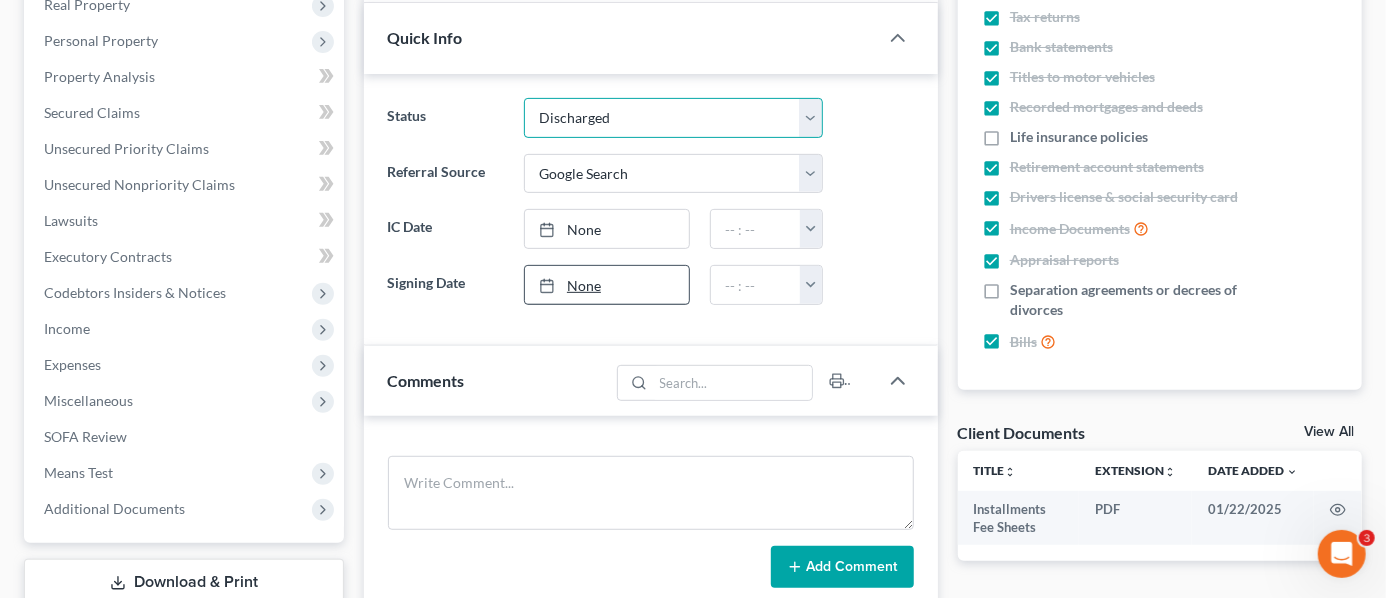 scroll, scrollTop: 99, scrollLeft: 0, axis: vertical 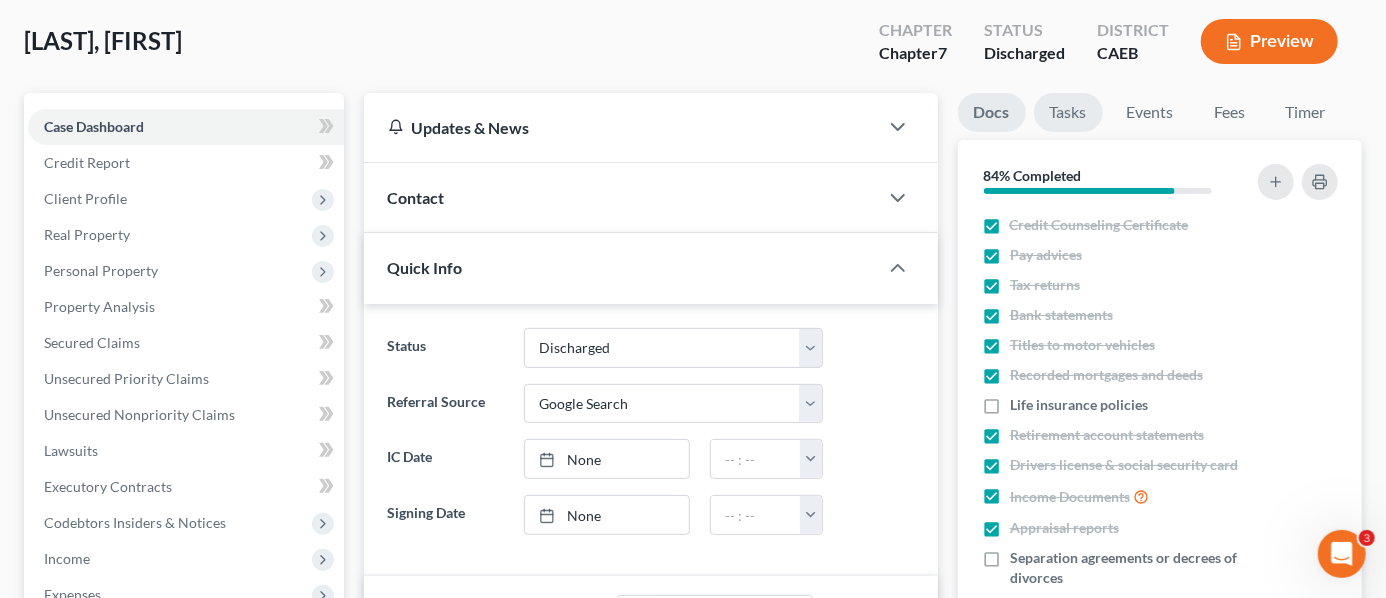 click on "Tasks" at bounding box center (1068, 112) 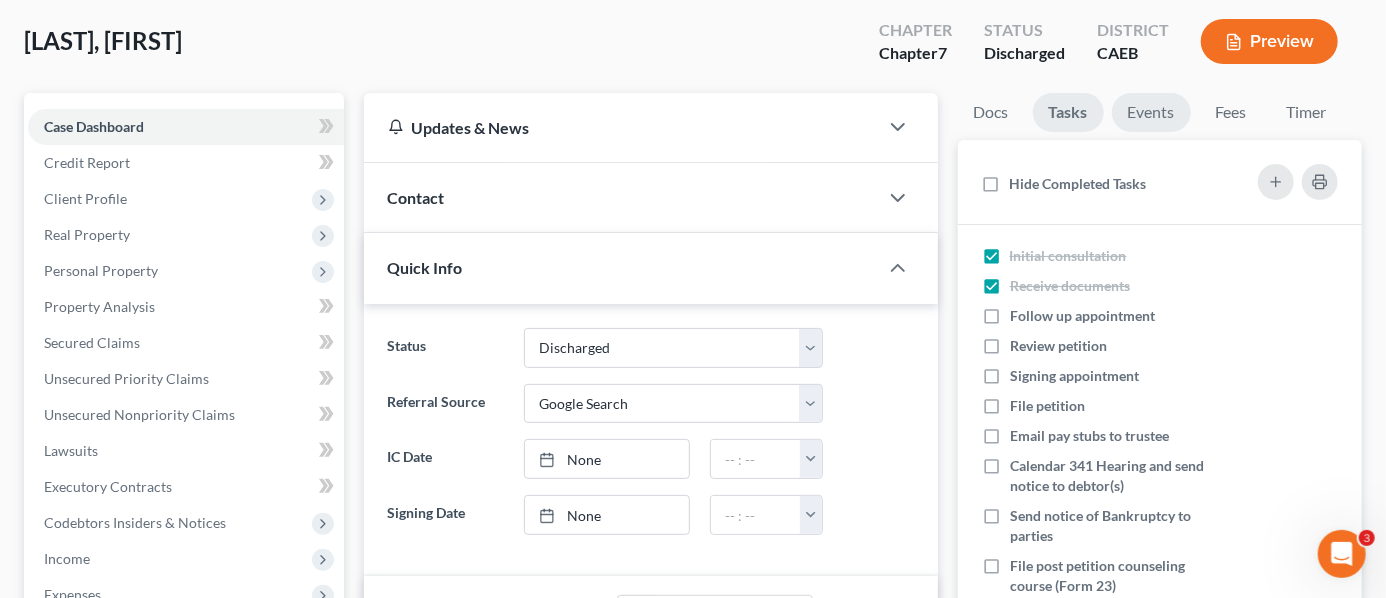 click on "Events" at bounding box center (1151, 112) 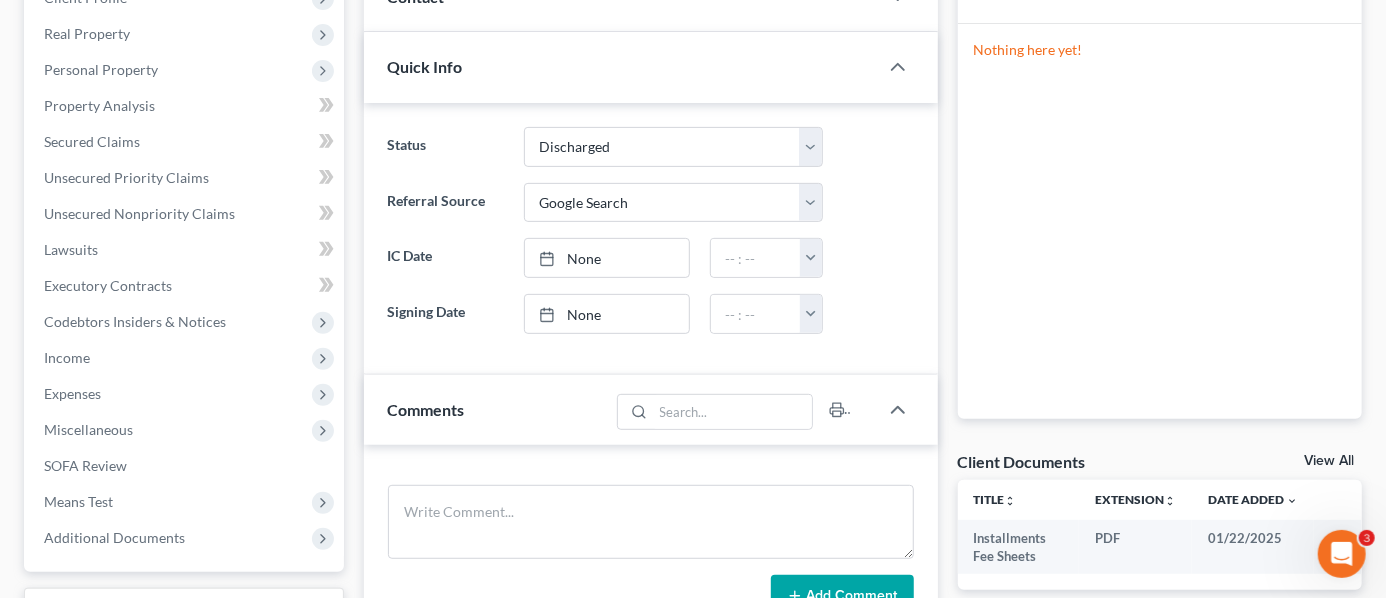 scroll, scrollTop: 0, scrollLeft: 0, axis: both 